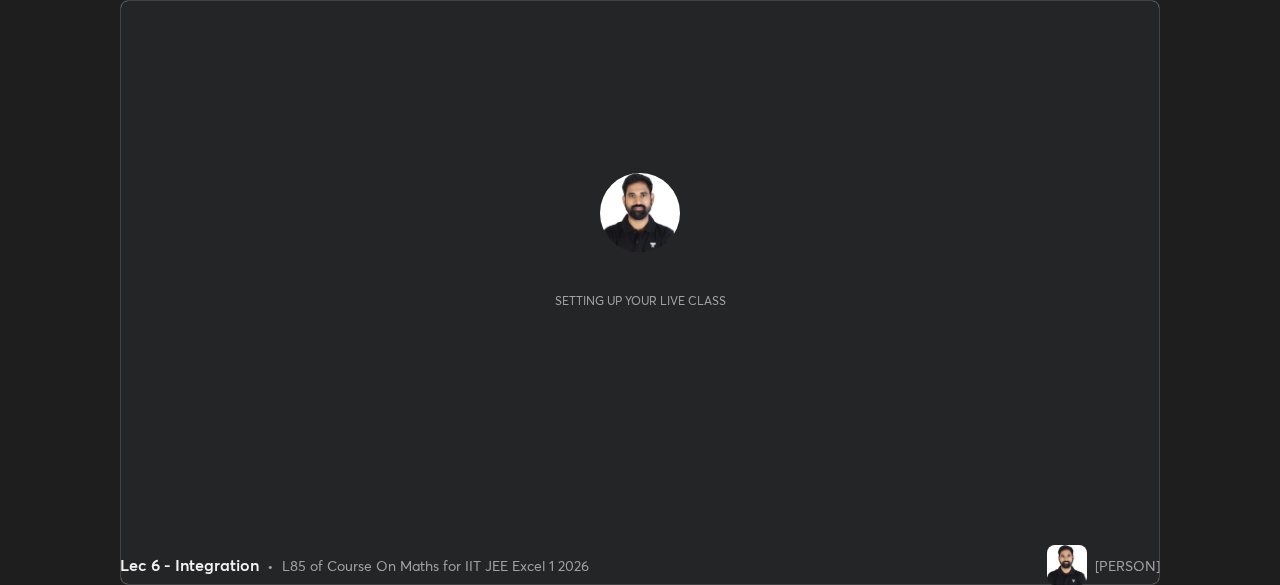 scroll, scrollTop: 0, scrollLeft: 0, axis: both 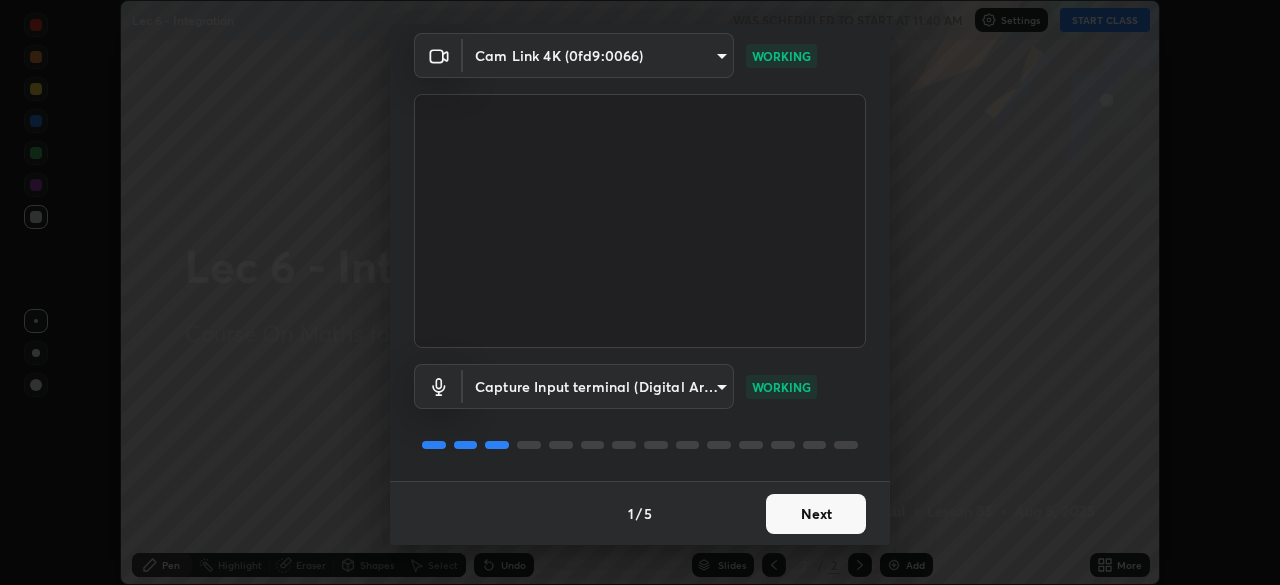 click on "Next" at bounding box center (816, 514) 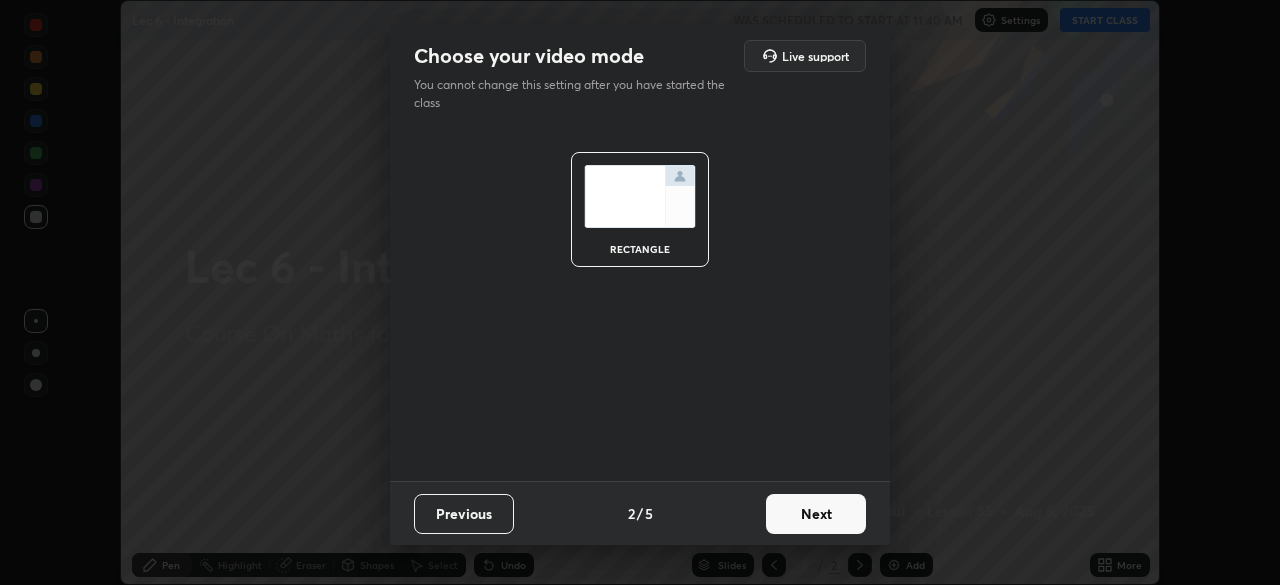 scroll, scrollTop: 0, scrollLeft: 0, axis: both 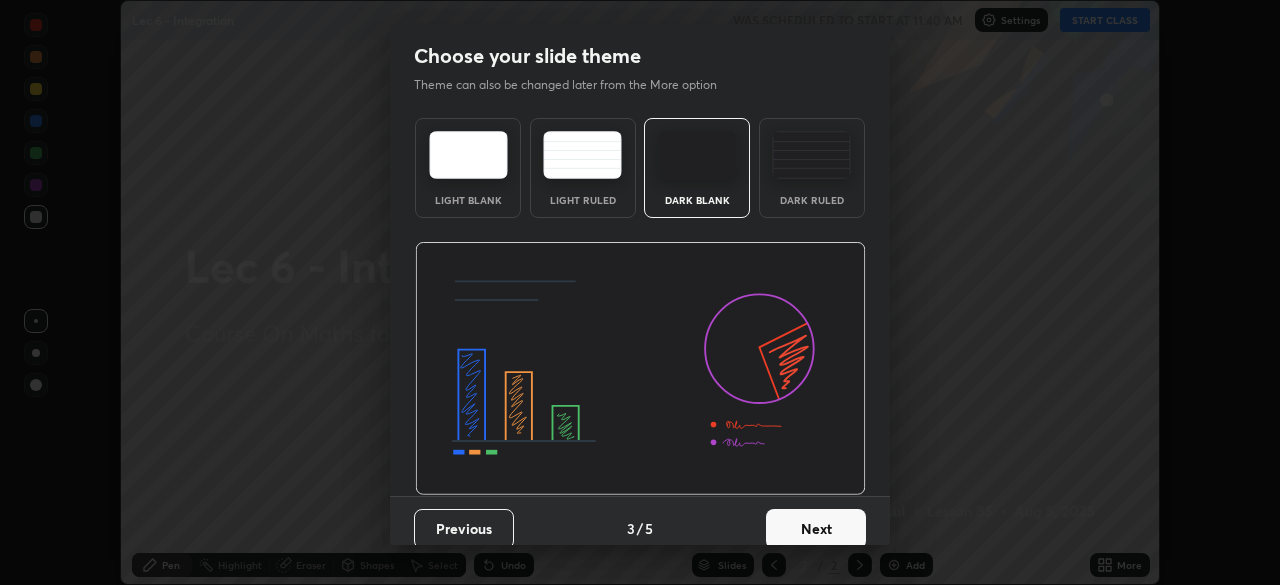 click on "Next" at bounding box center (816, 529) 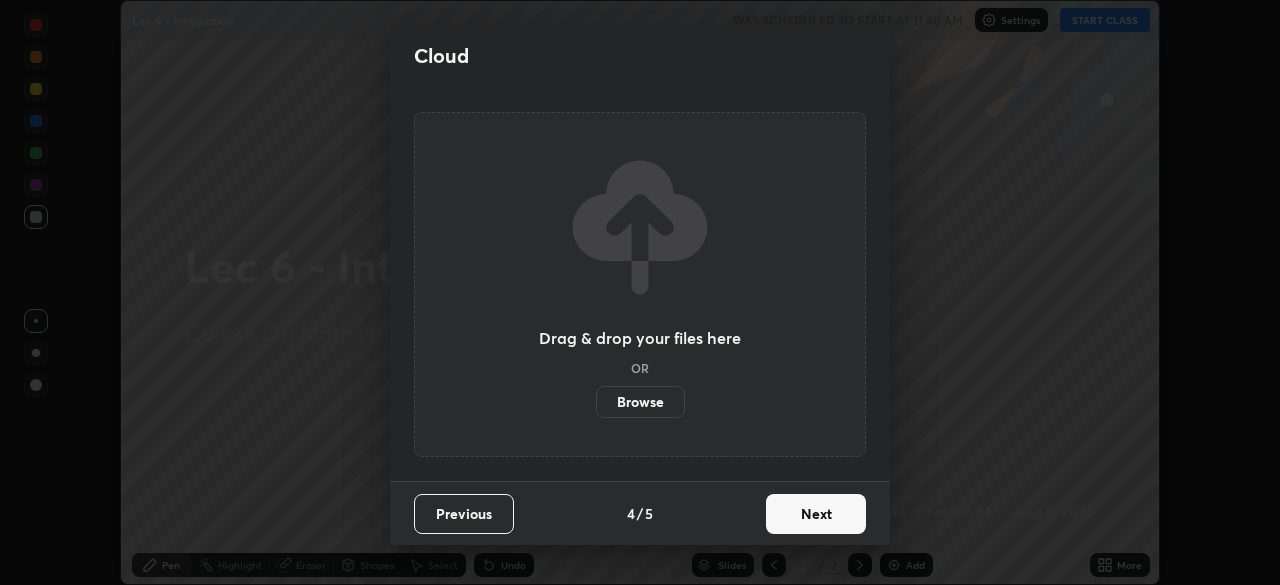 click on "Next" at bounding box center [816, 514] 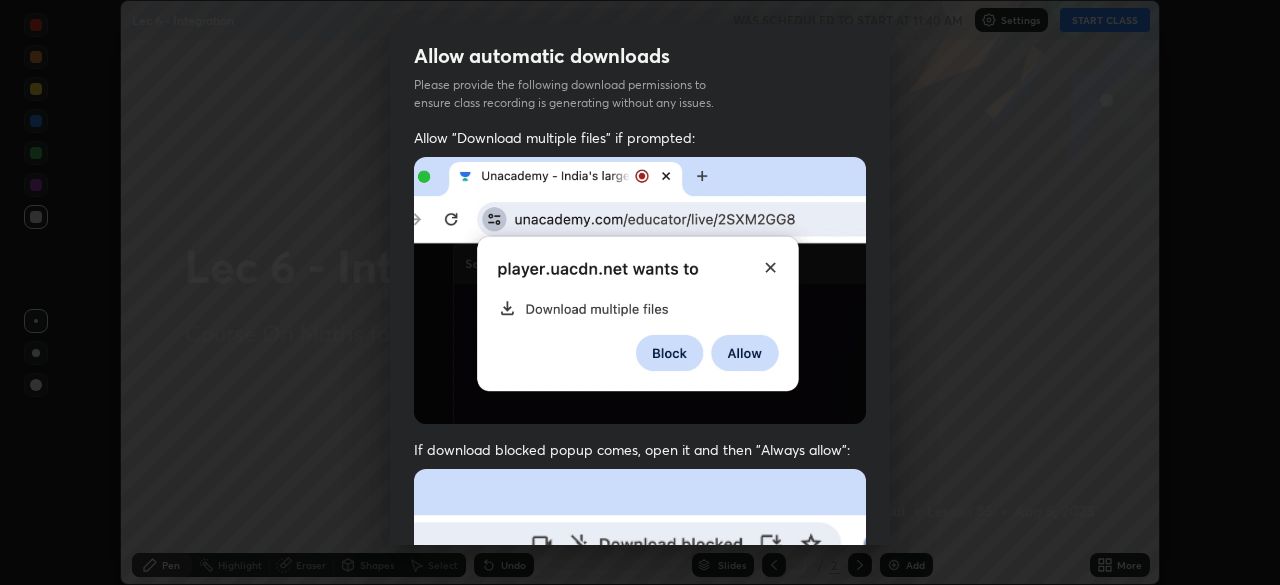click at bounding box center [640, 687] 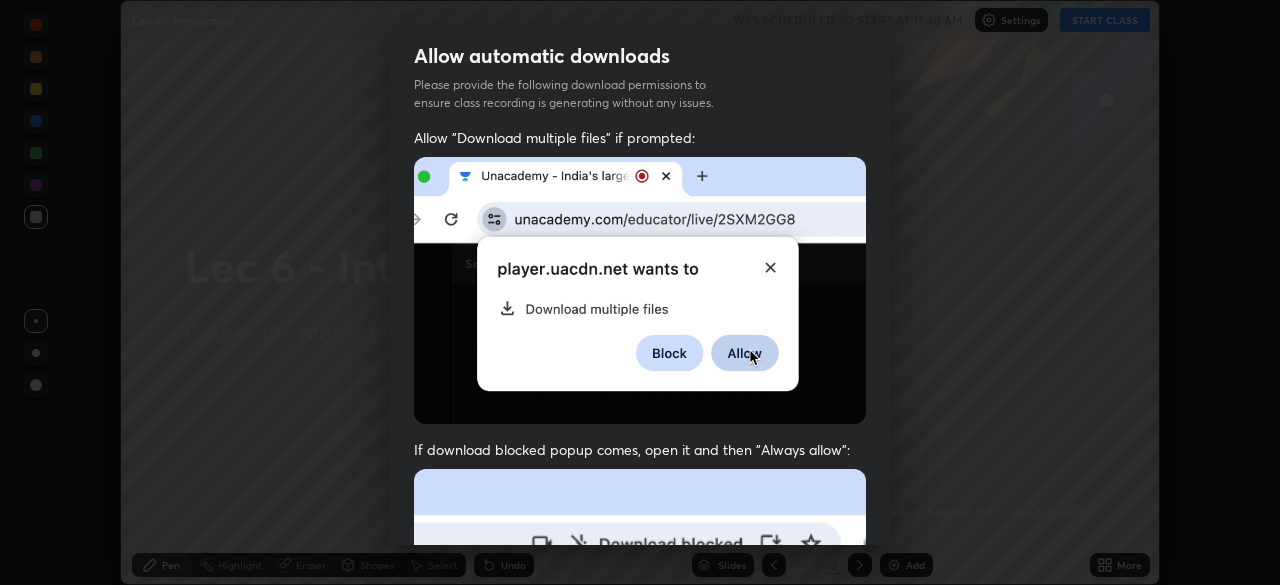 click at bounding box center (640, 687) 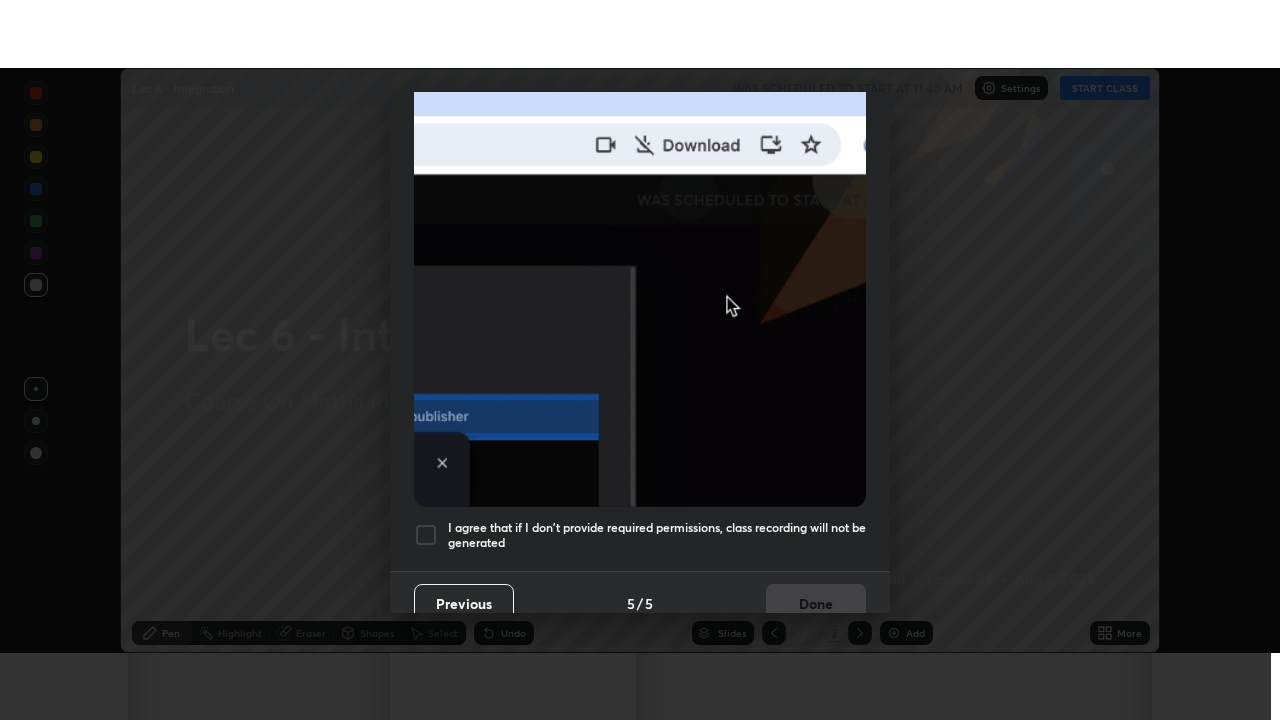 scroll, scrollTop: 479, scrollLeft: 0, axis: vertical 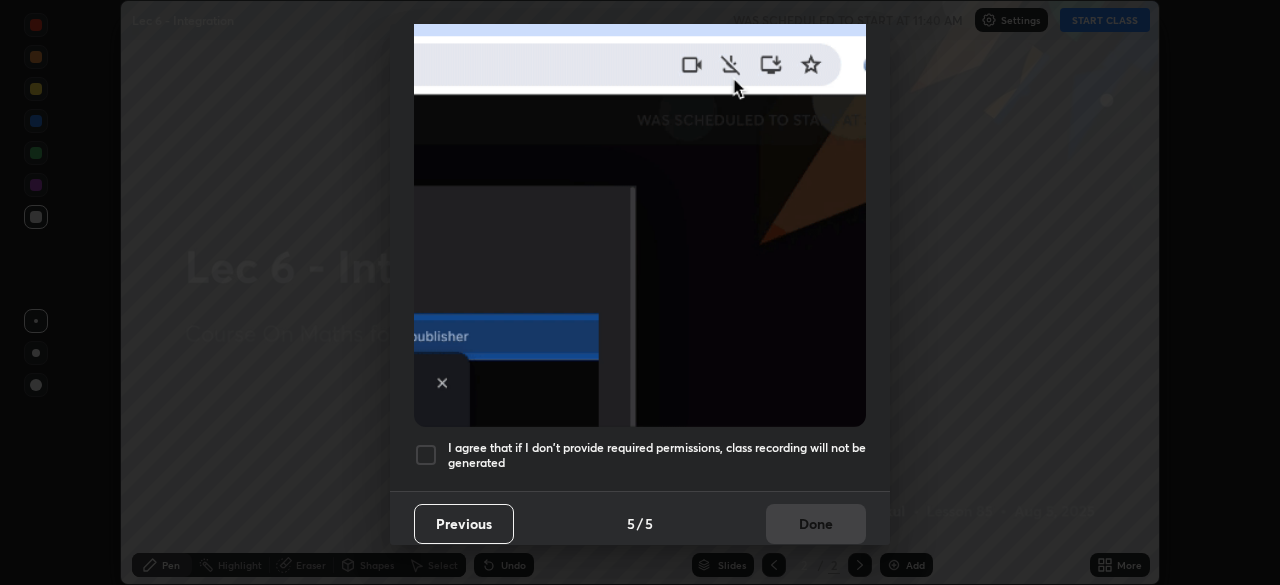 click on "I agree that if I don't provide required permissions, class recording will not be generated" at bounding box center [657, 455] 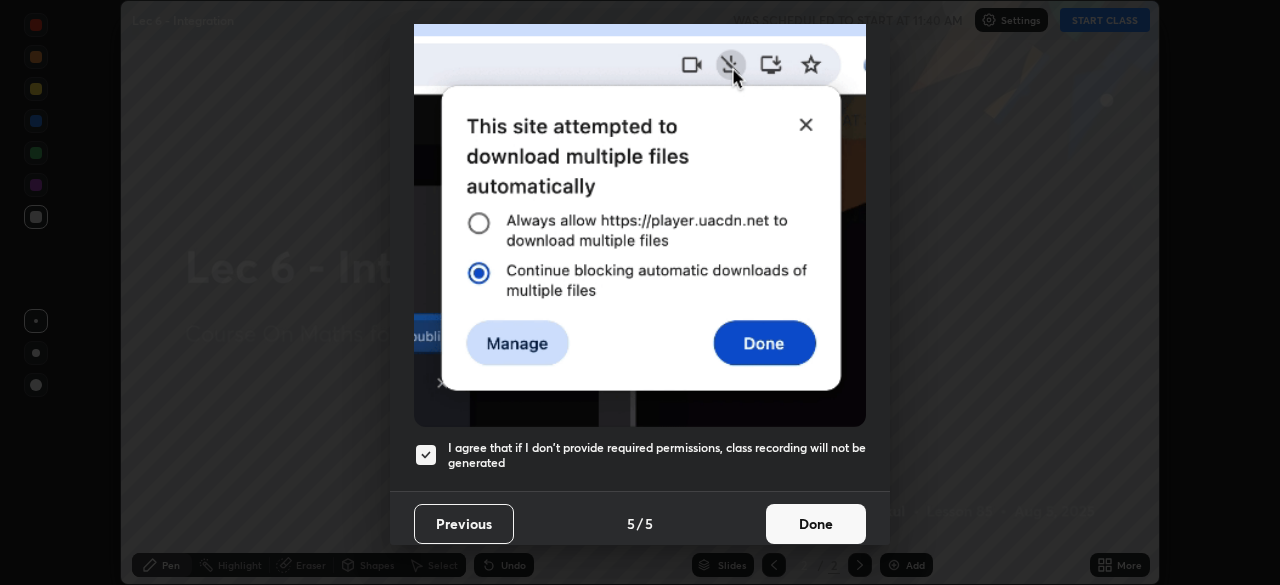 click on "Done" at bounding box center (816, 524) 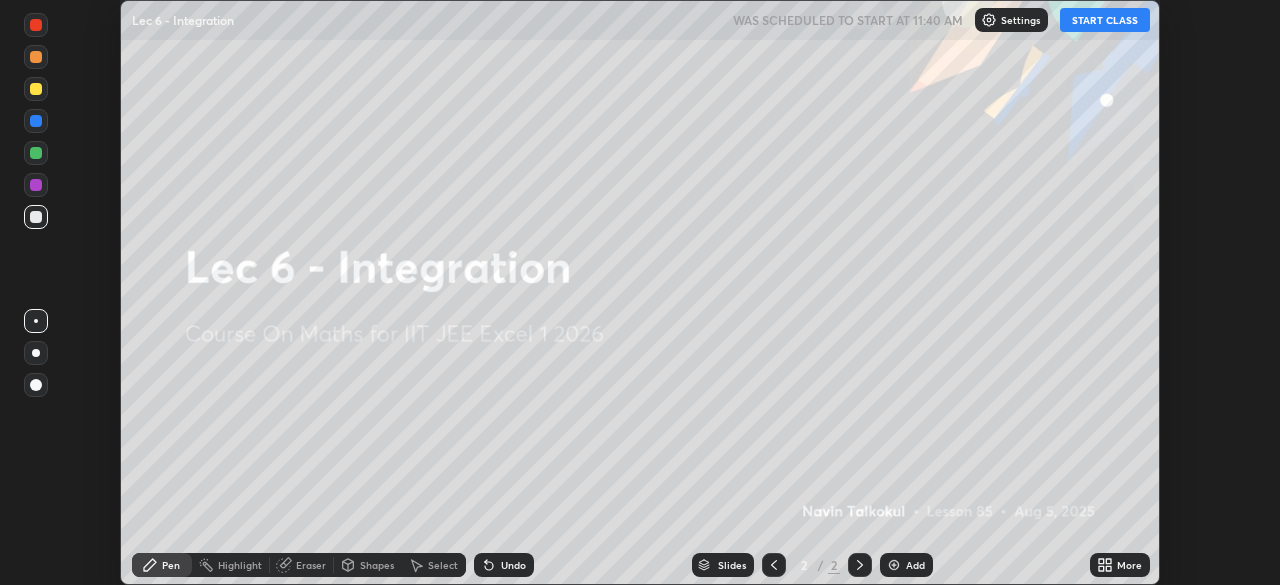 click on "START CLASS" at bounding box center (1105, 20) 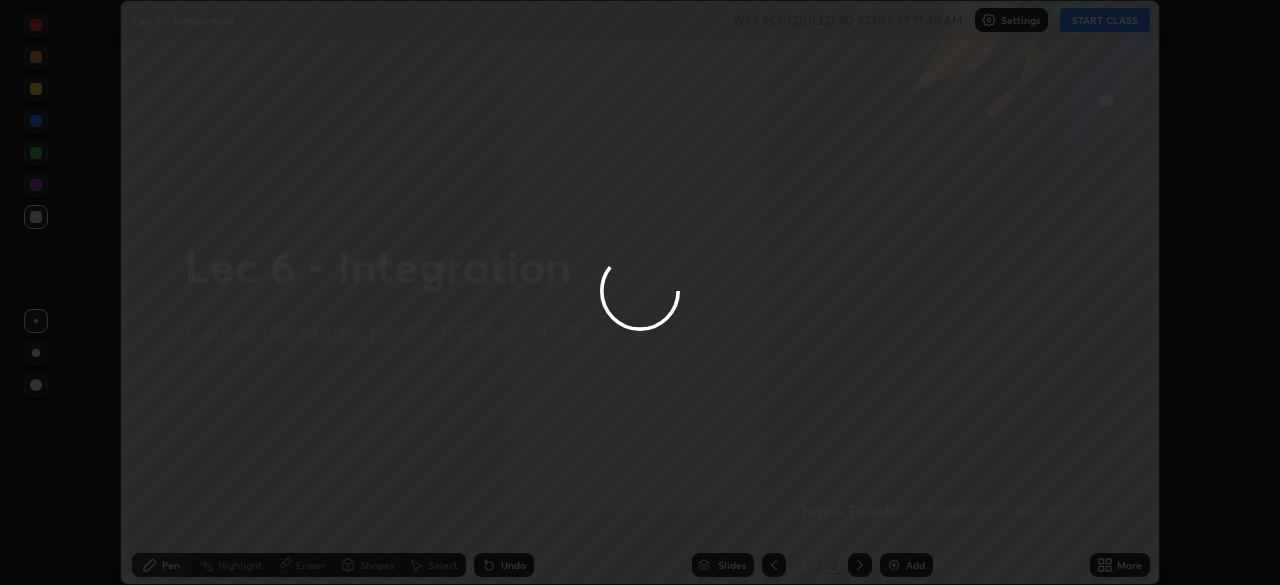 click at bounding box center [640, 292] 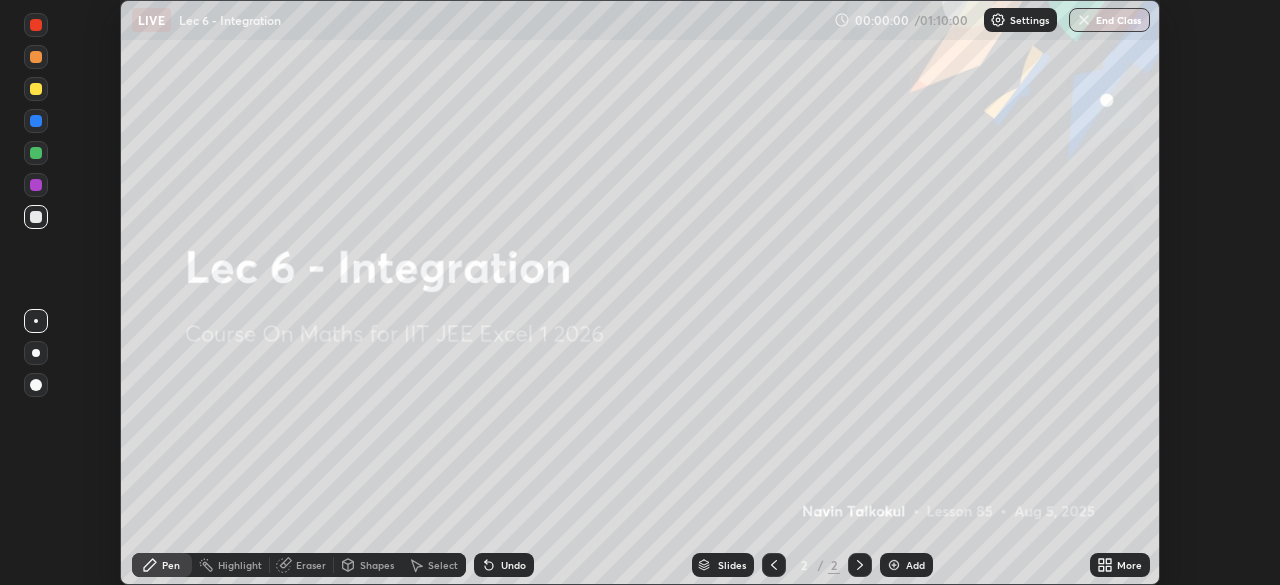 click on "More" at bounding box center [1120, 565] 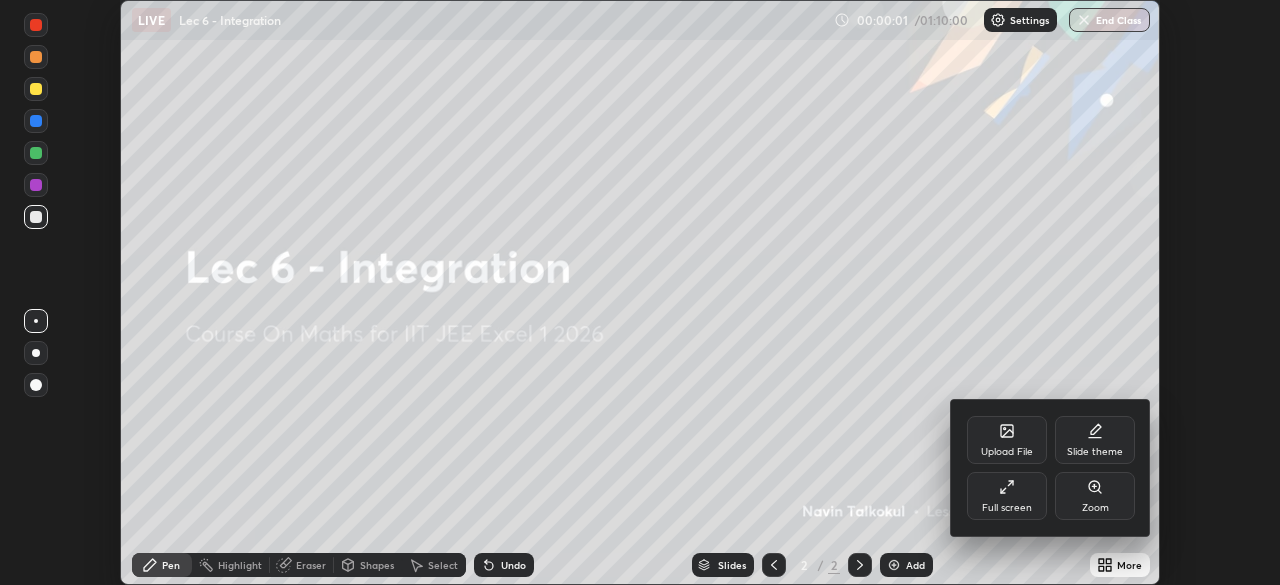 click on "Full screen" at bounding box center (1007, 496) 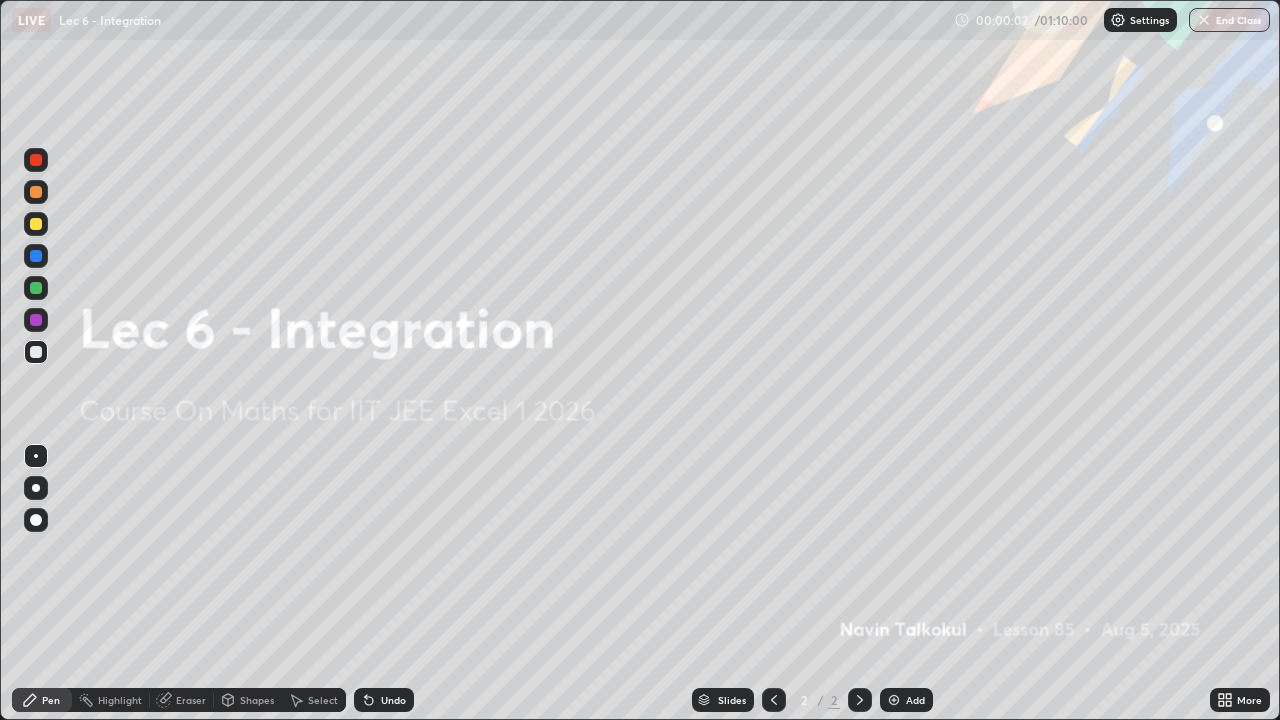scroll, scrollTop: 99280, scrollLeft: 98720, axis: both 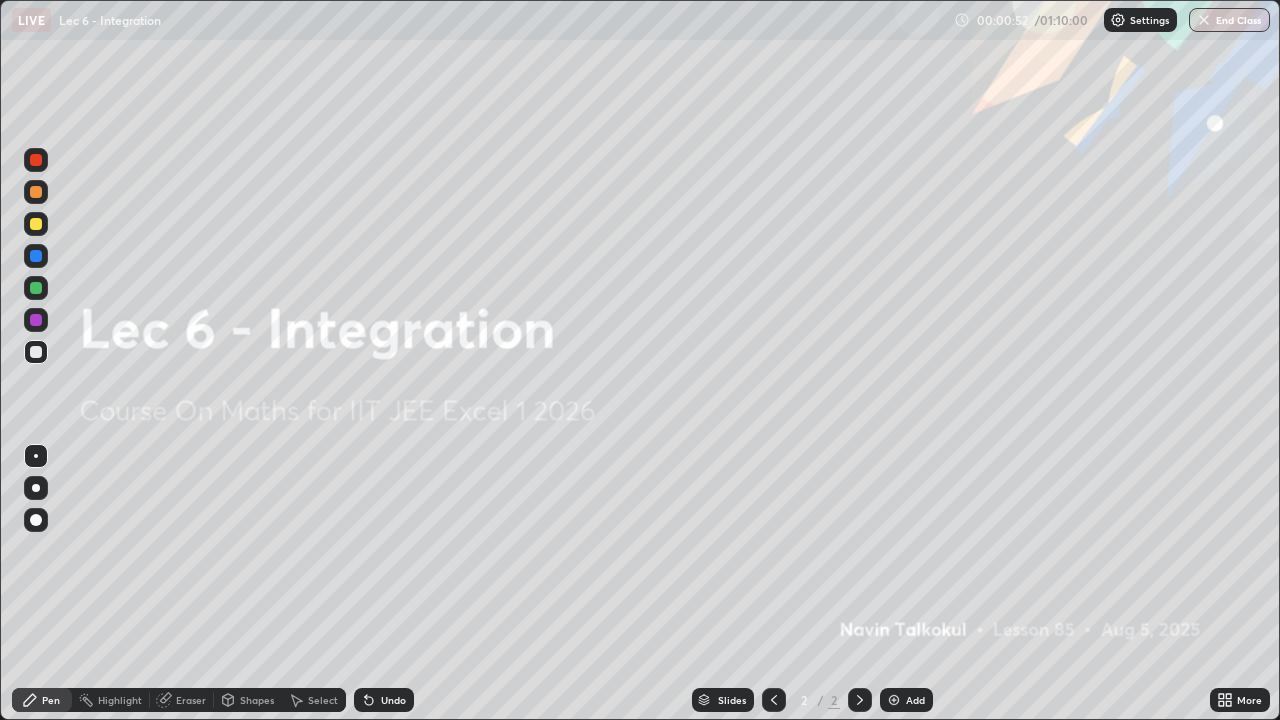 click at bounding box center [894, 700] 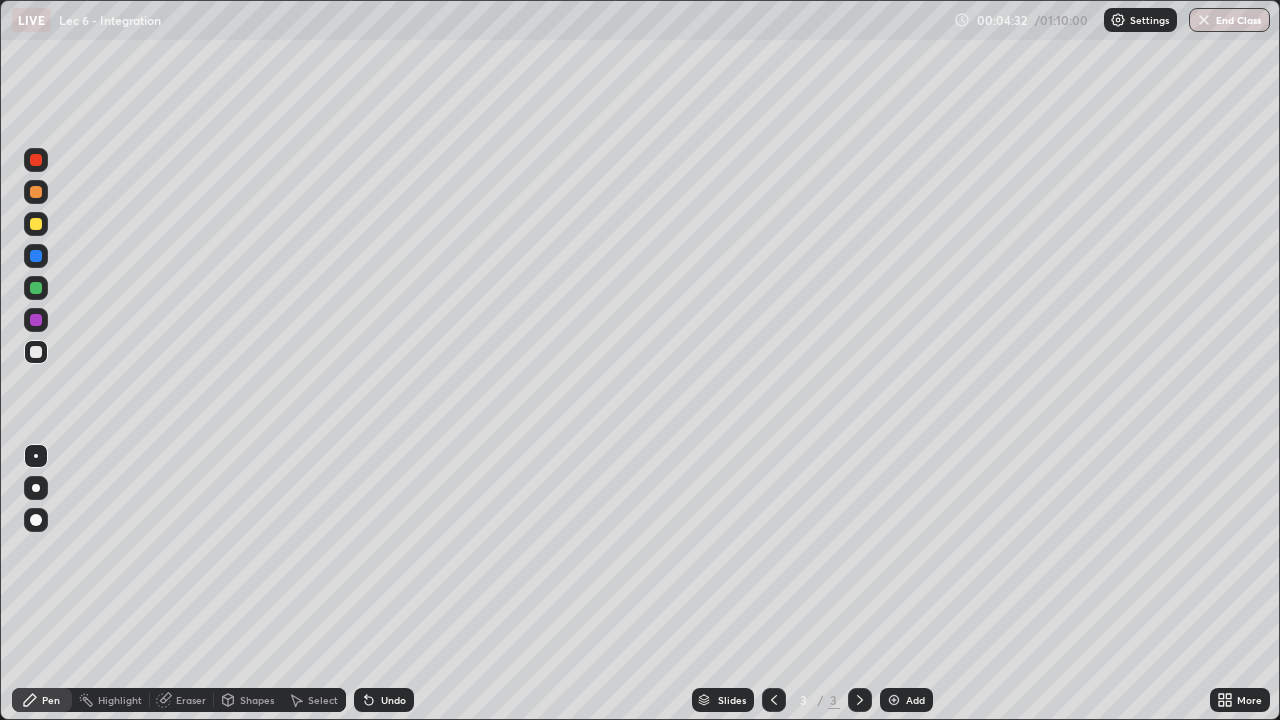 click on "Add" at bounding box center (915, 700) 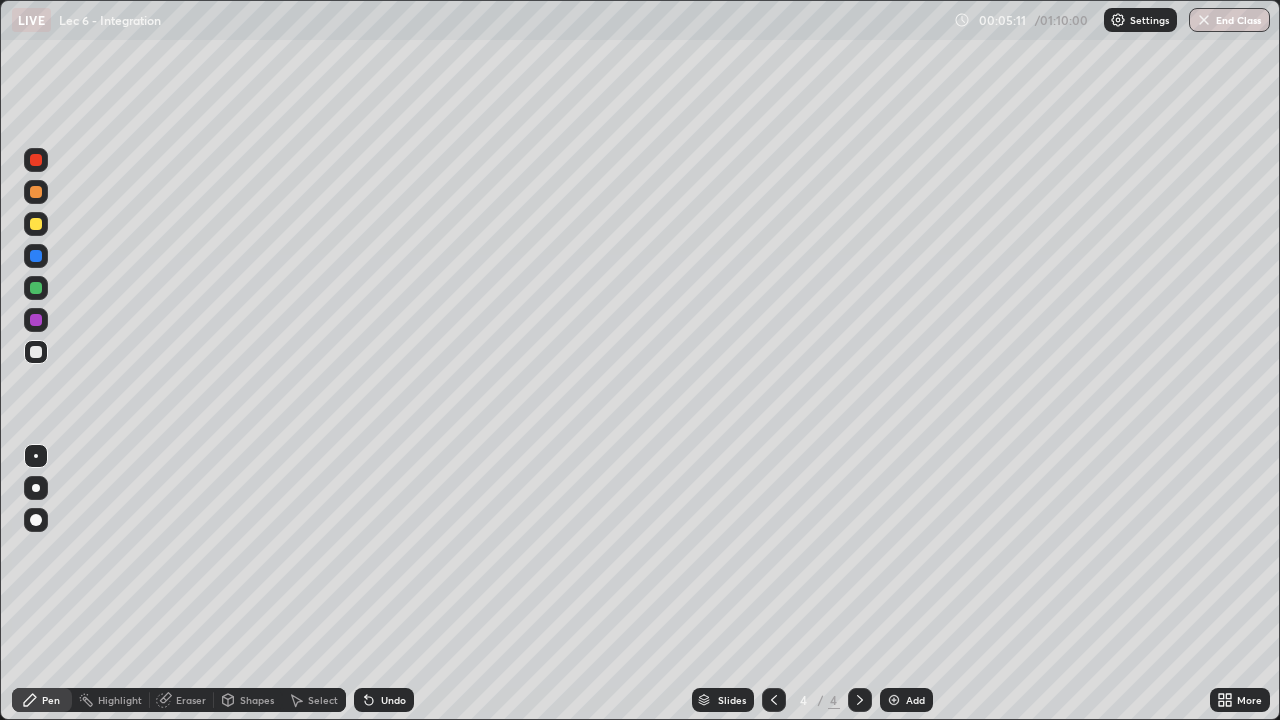 click at bounding box center (774, 700) 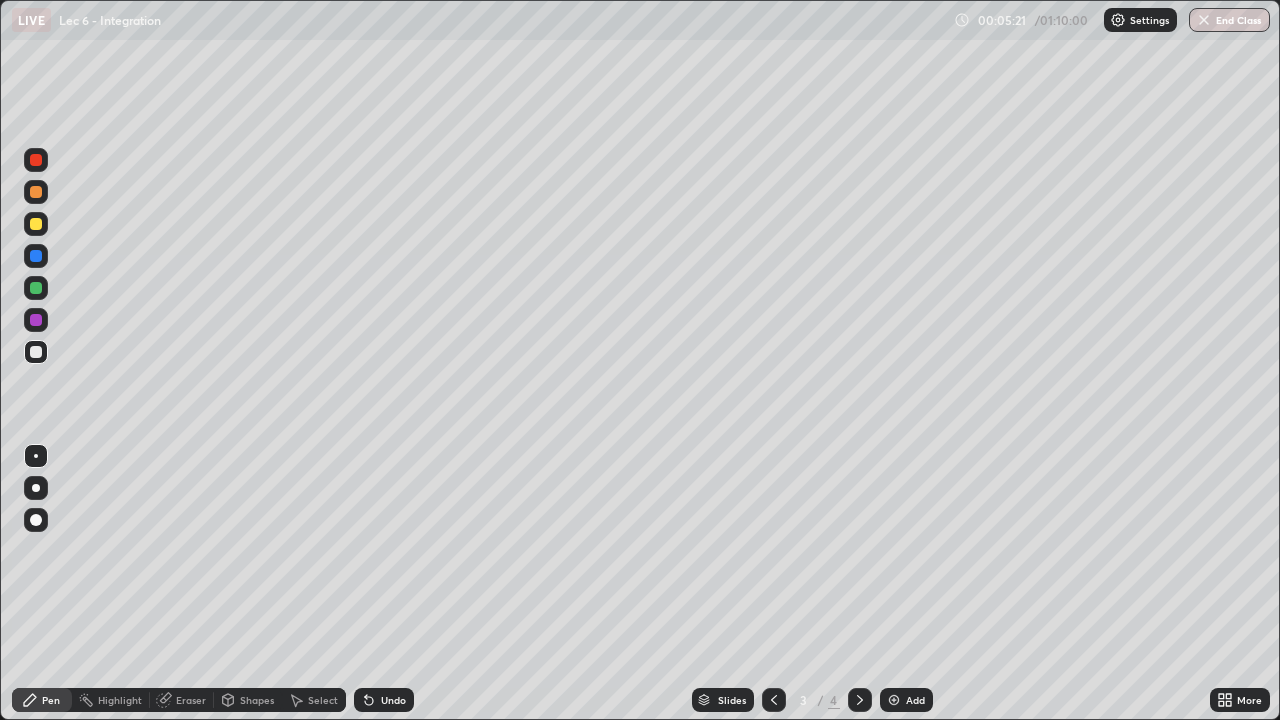 click 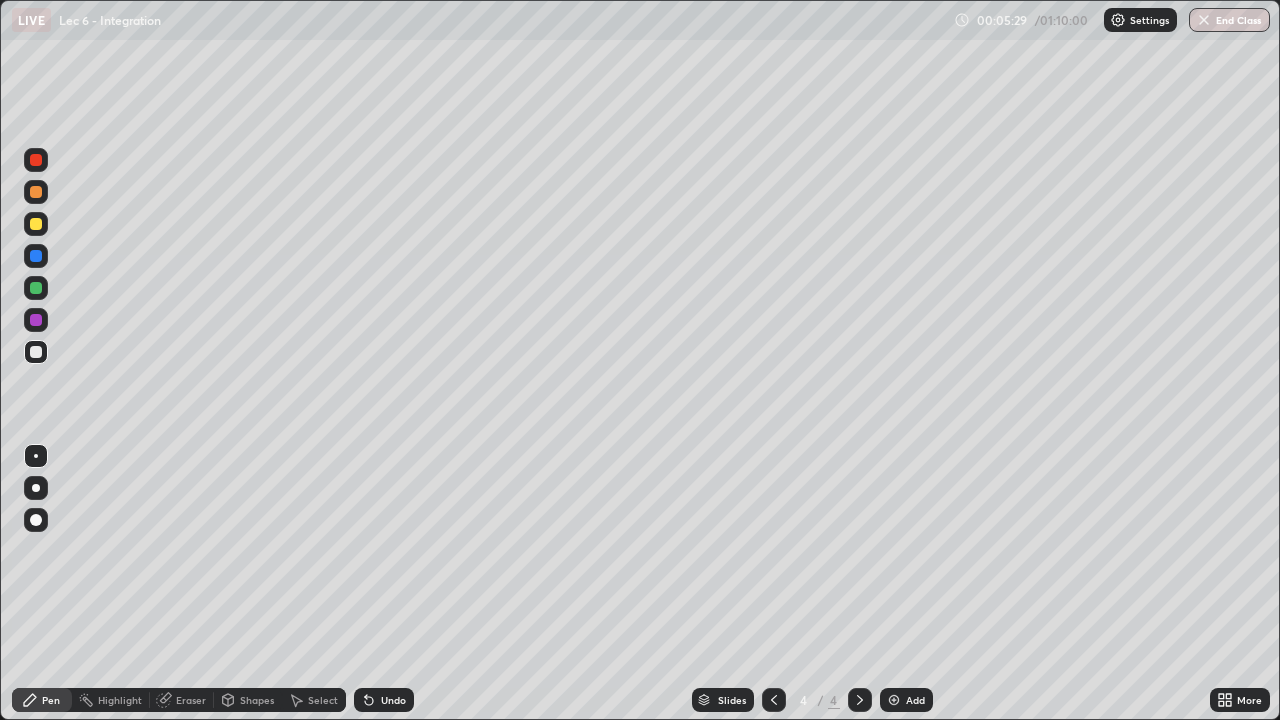 click at bounding box center [774, 700] 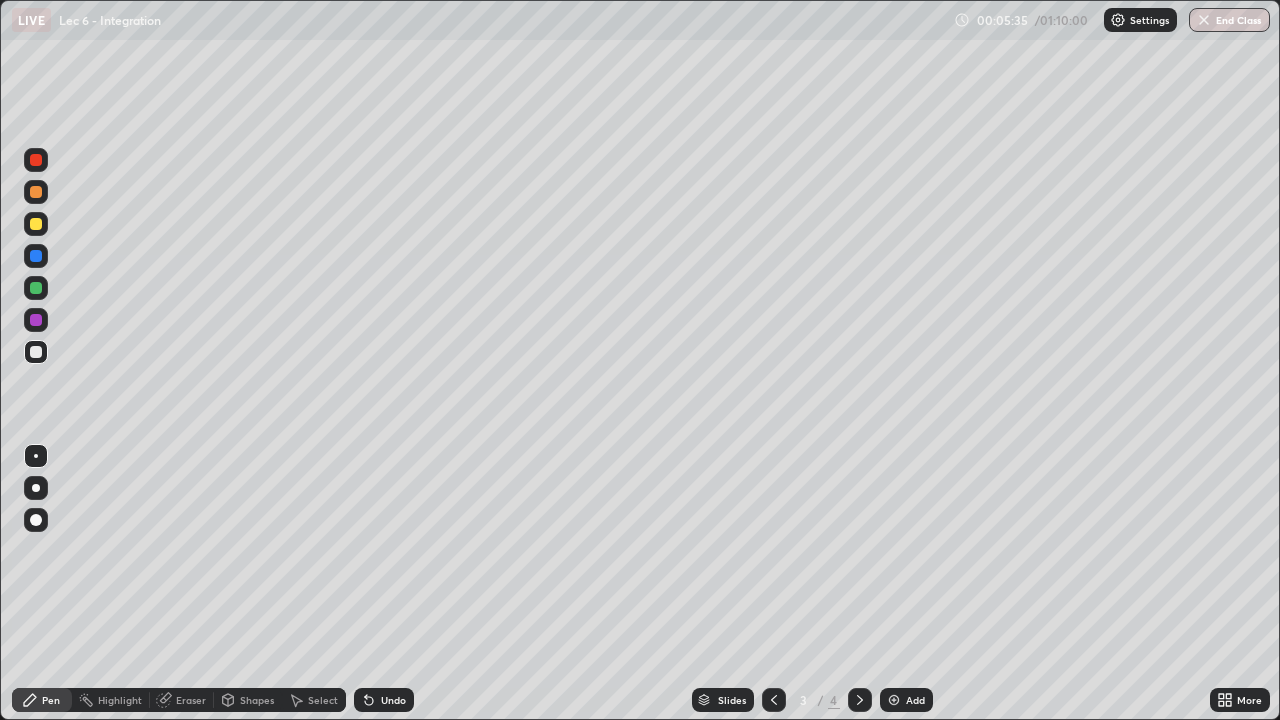 click 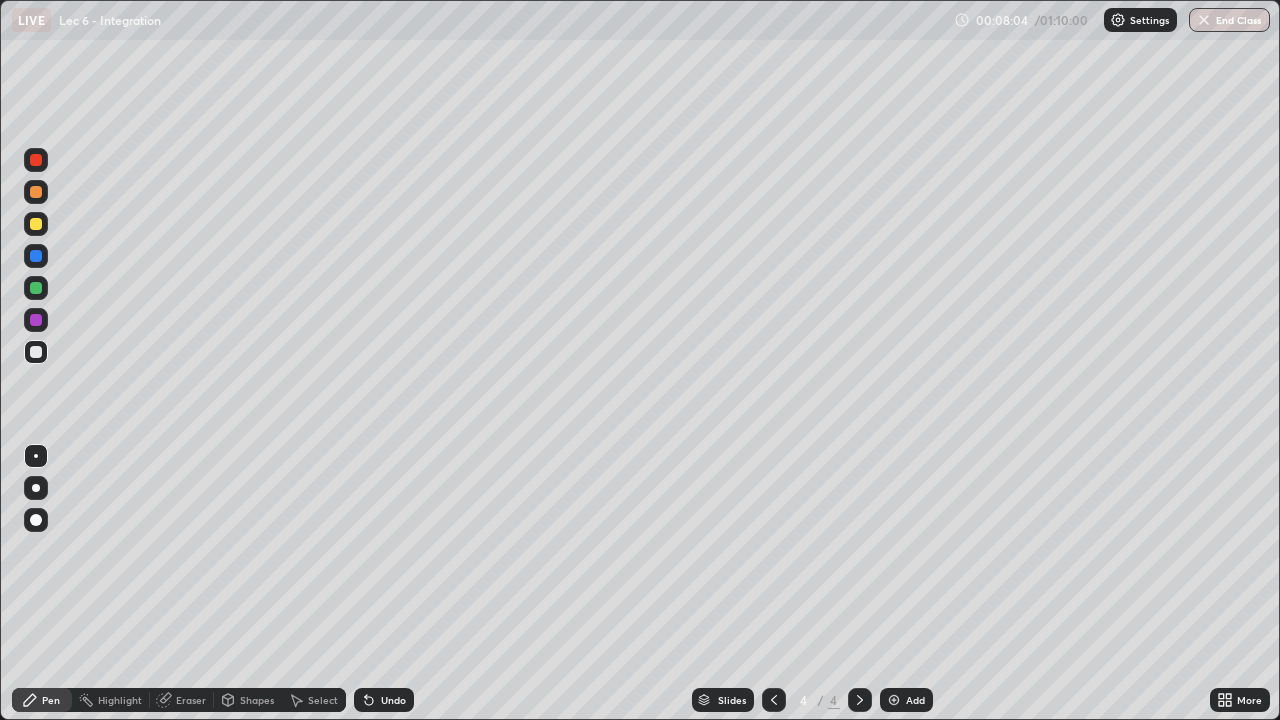 click on "Add" at bounding box center [915, 700] 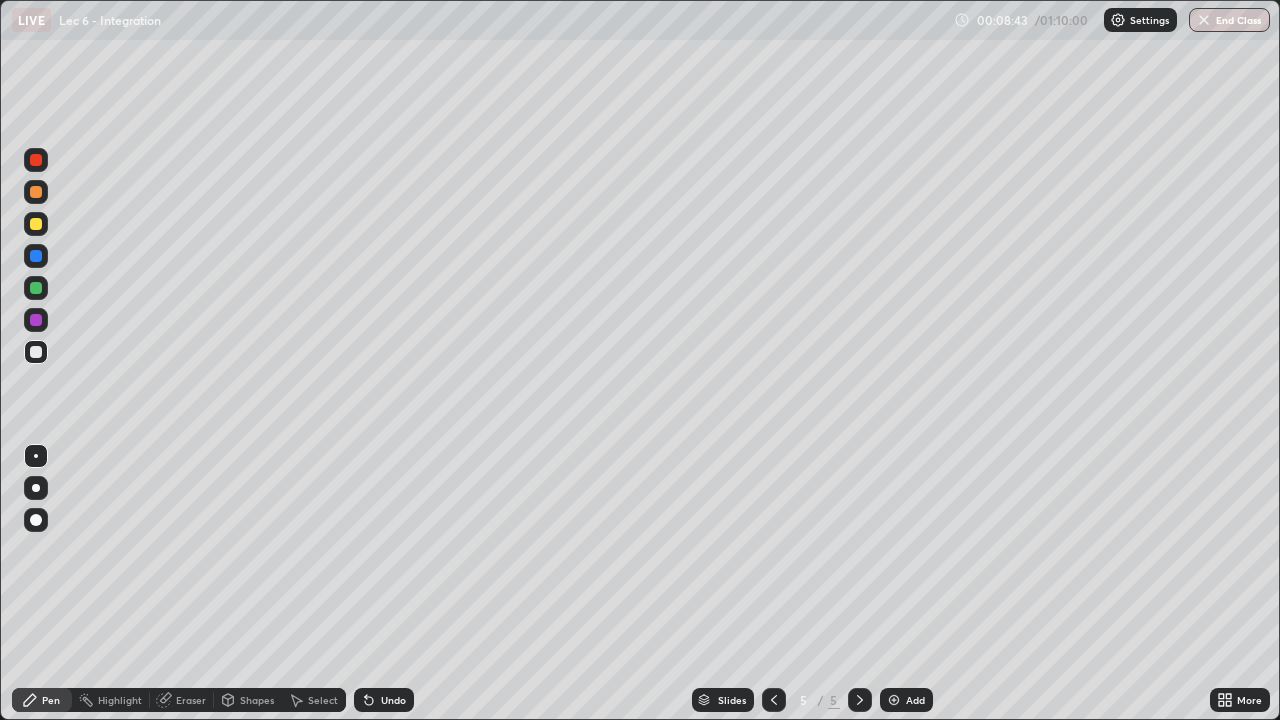 click on "Undo" at bounding box center (393, 700) 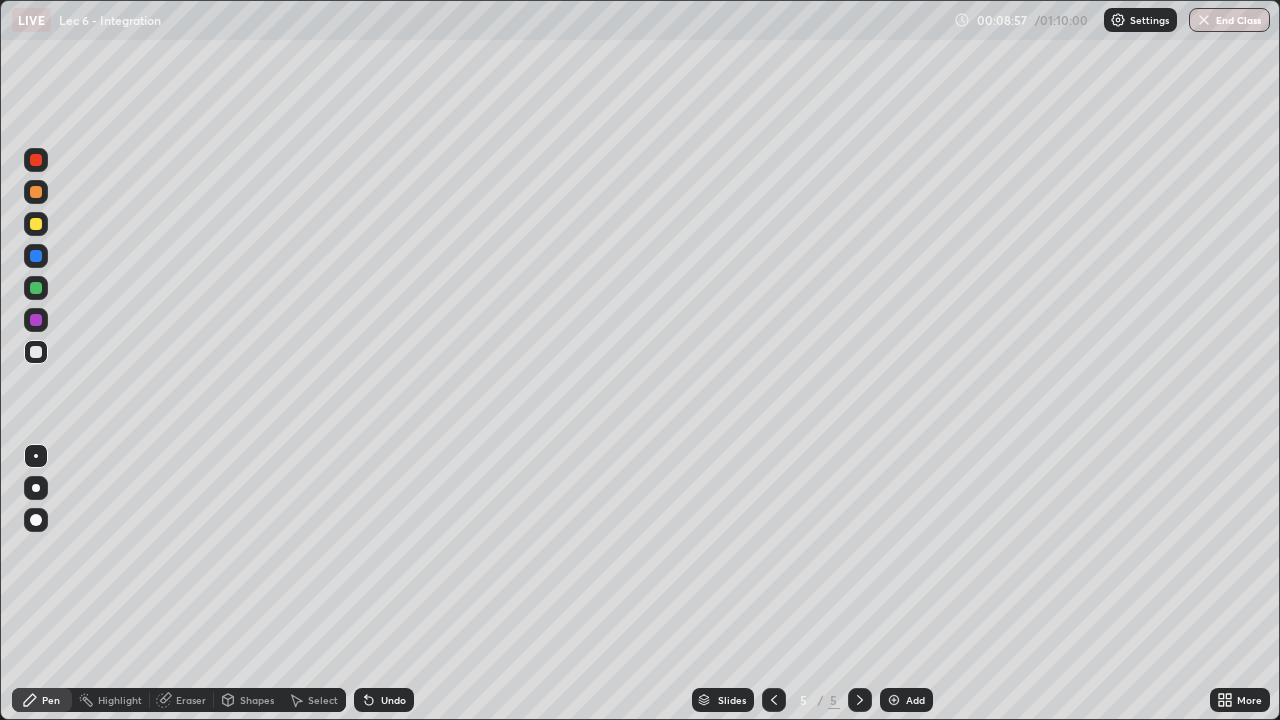 click 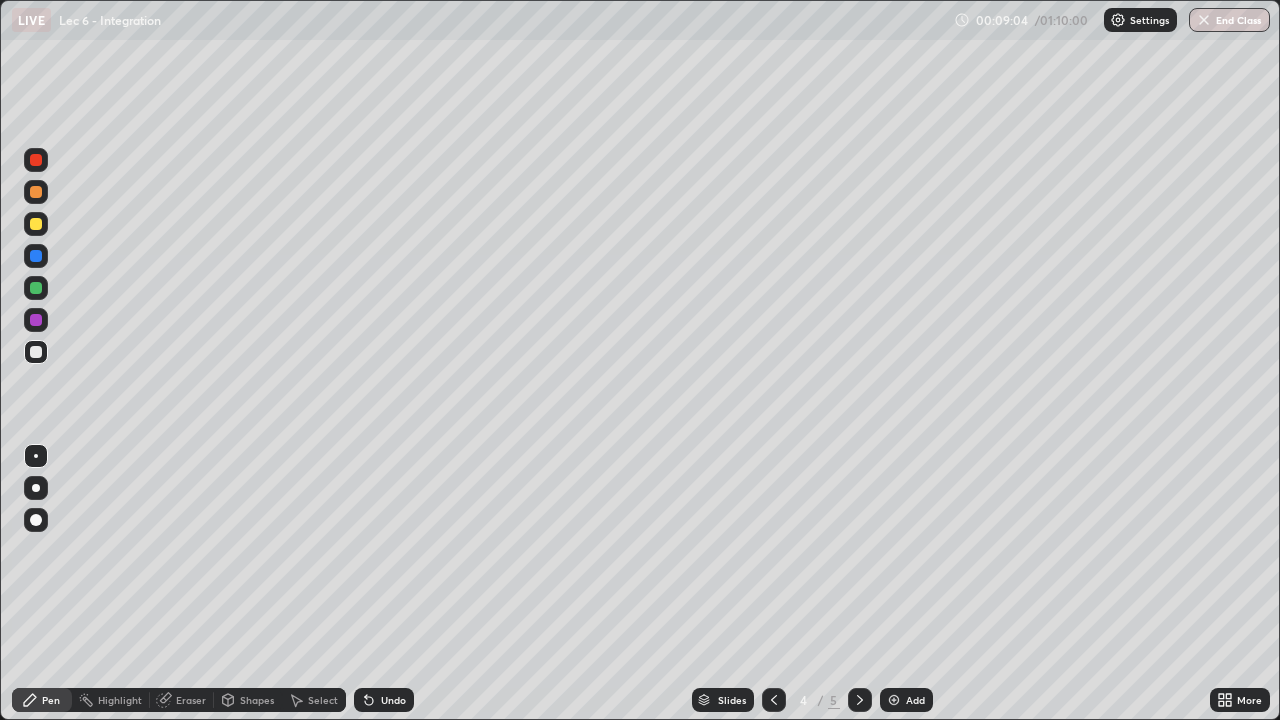 click 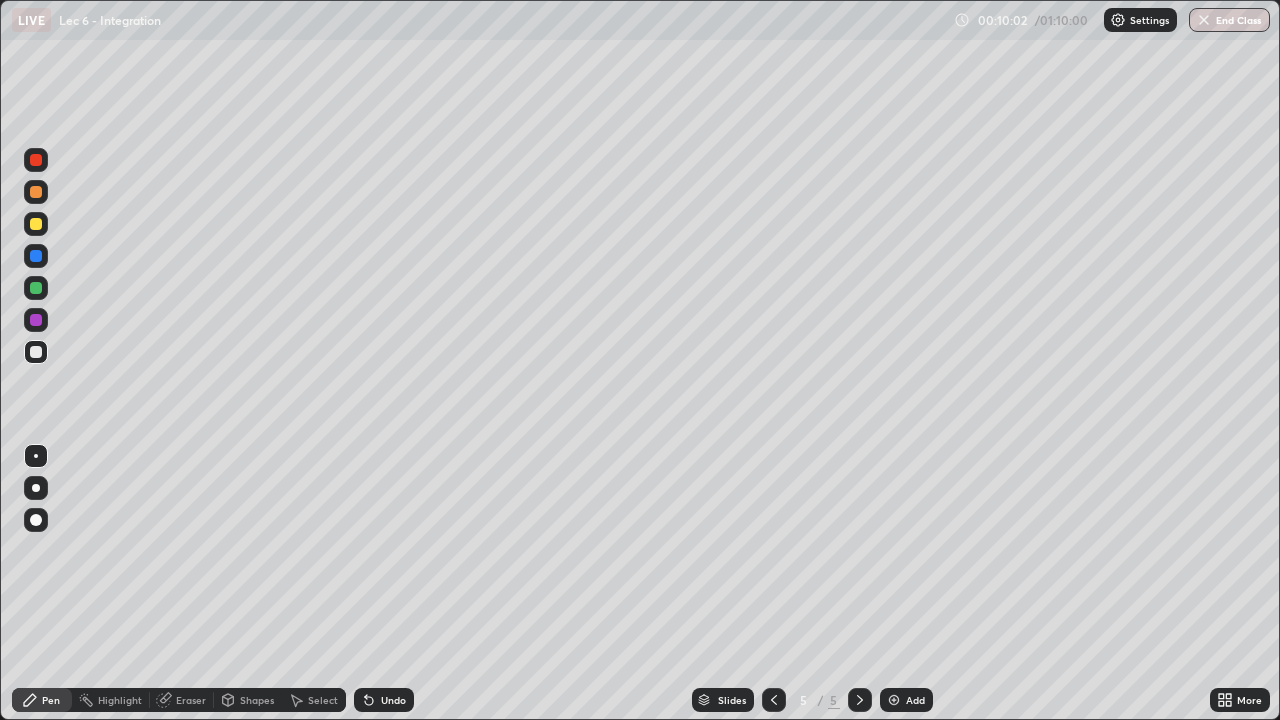 click 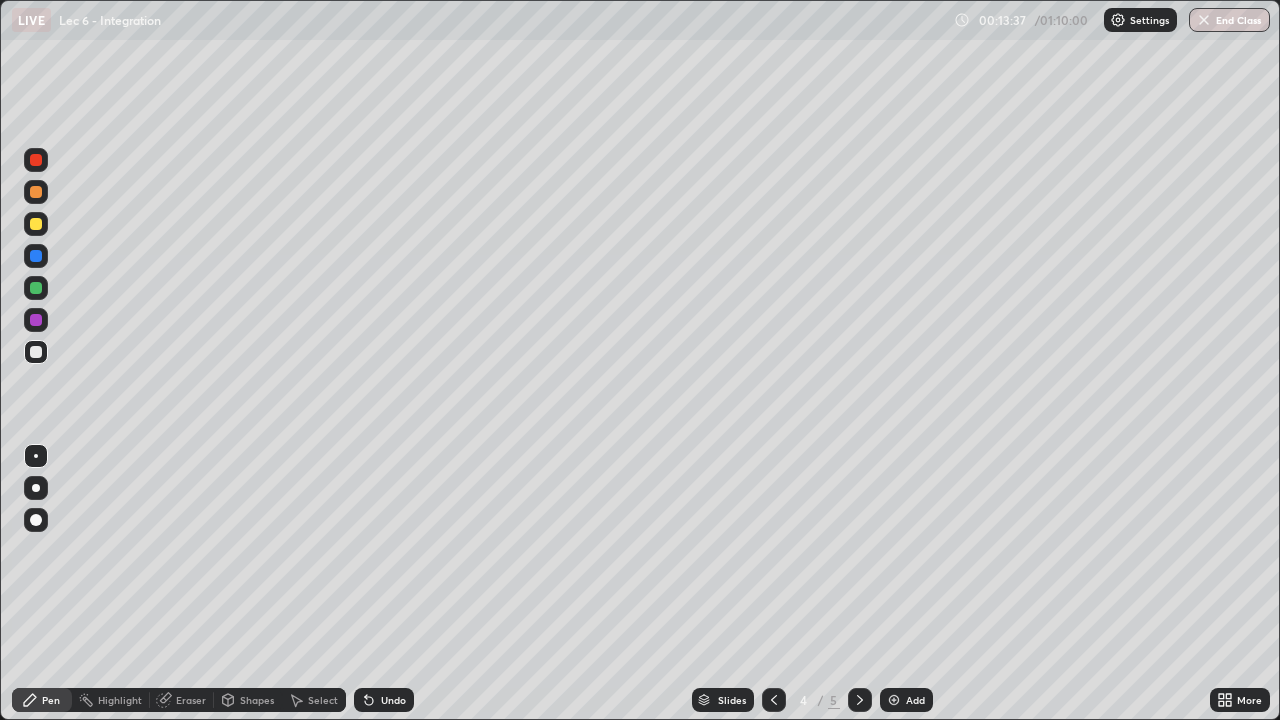 click on "Settings" at bounding box center [1149, 20] 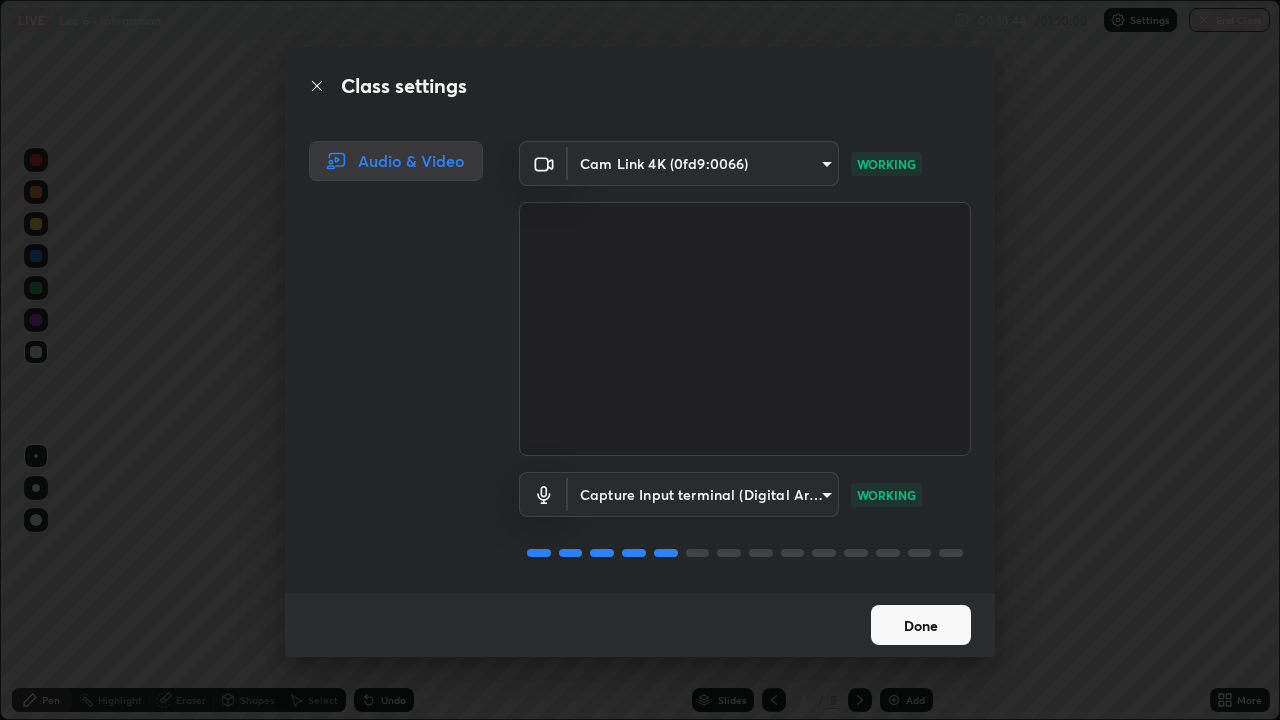 click on "Done" at bounding box center [921, 625] 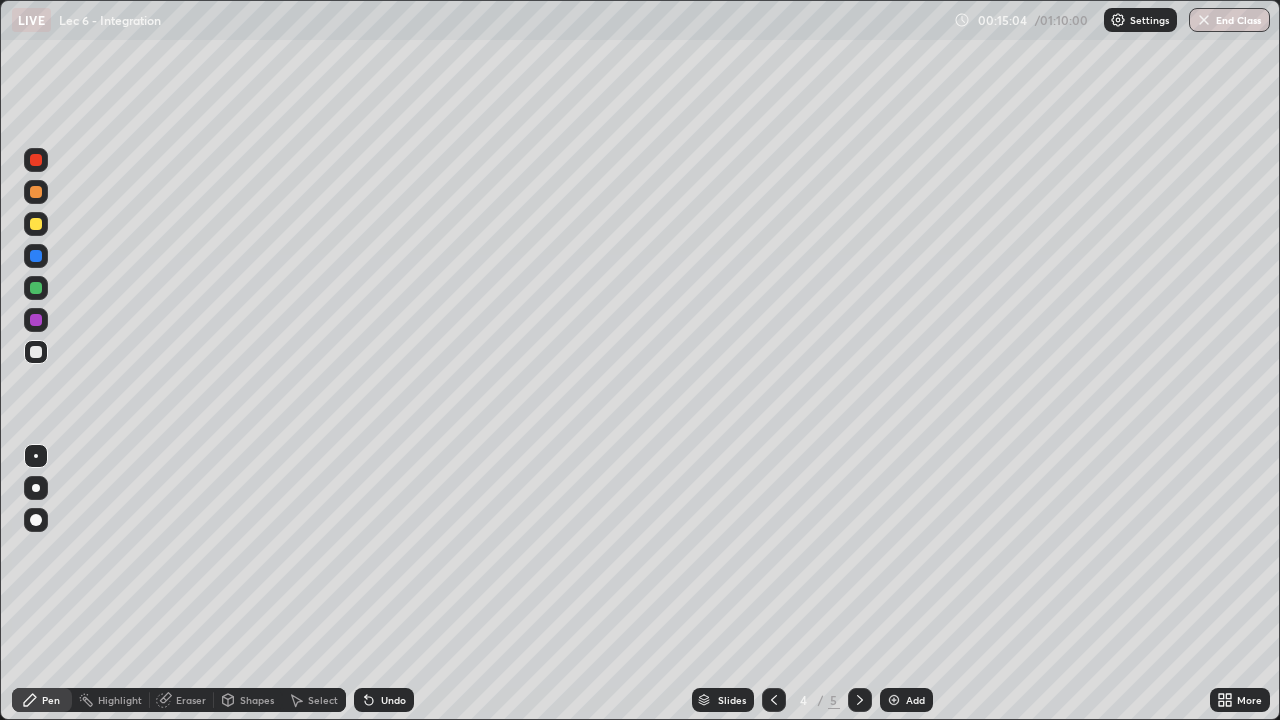 click on "Settings" at bounding box center [1140, 20] 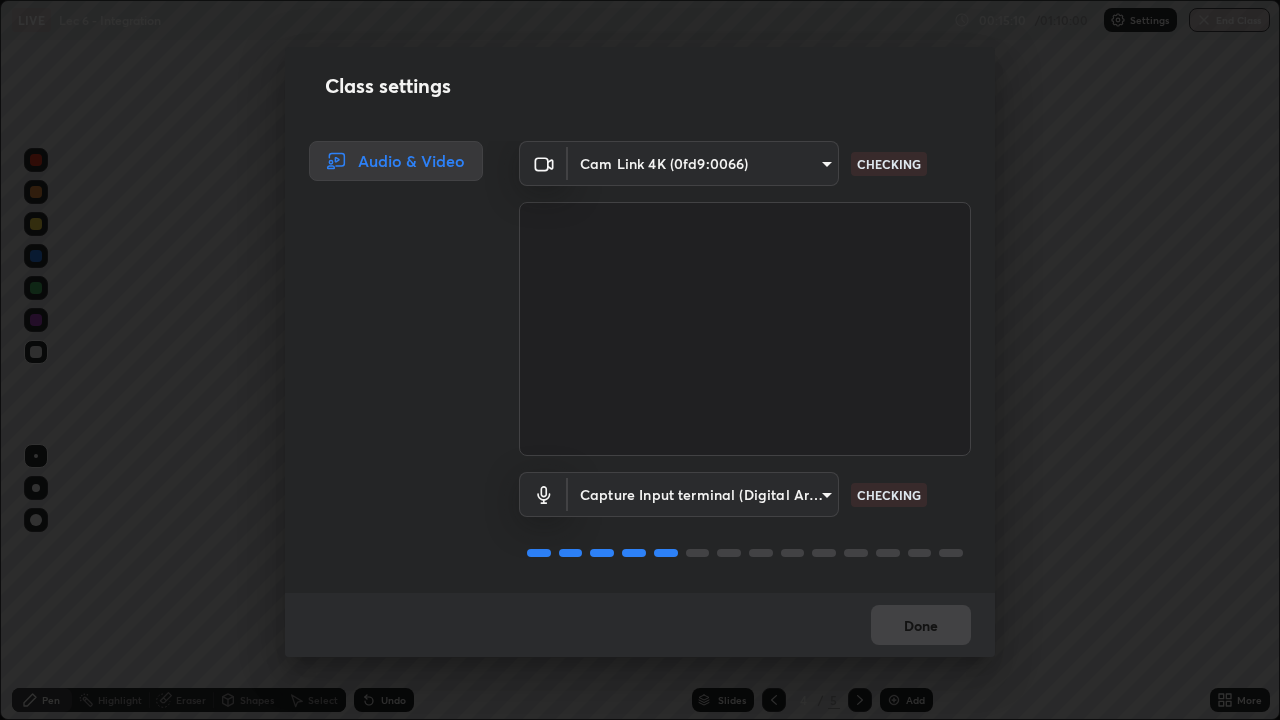 click on "Audio & Video" at bounding box center (396, 161) 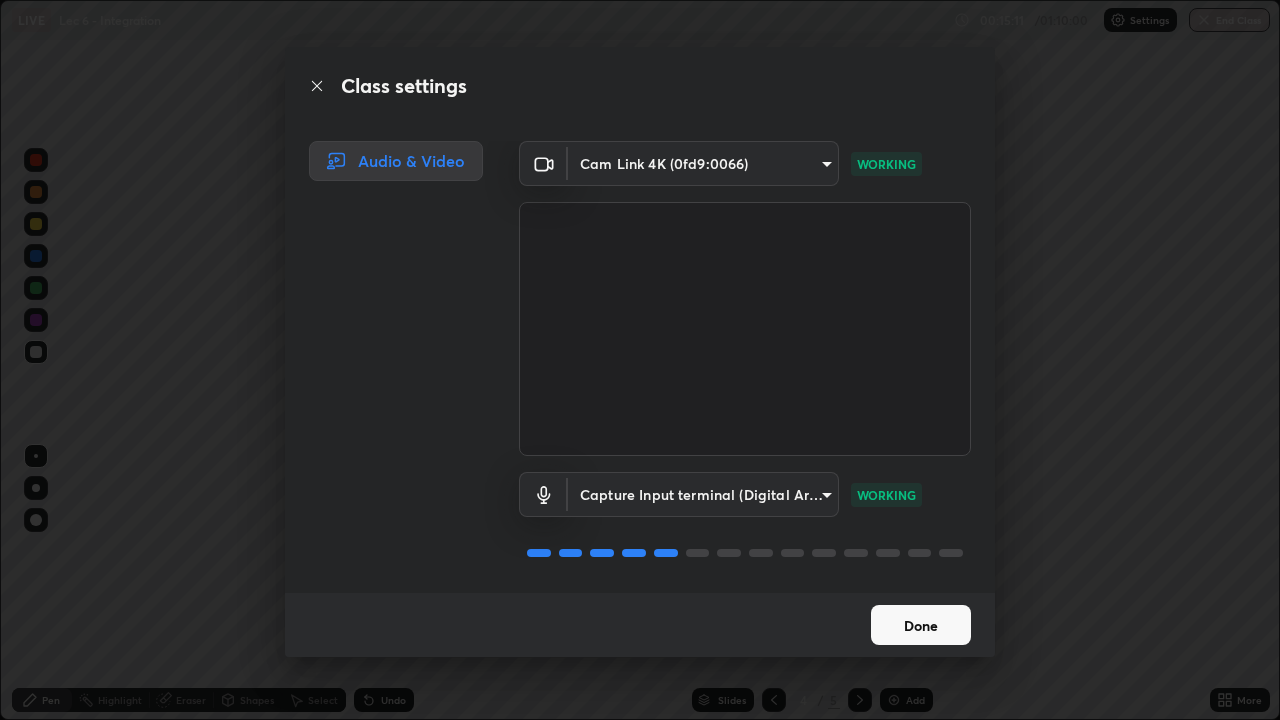 click on "Audio & Video" at bounding box center (396, 161) 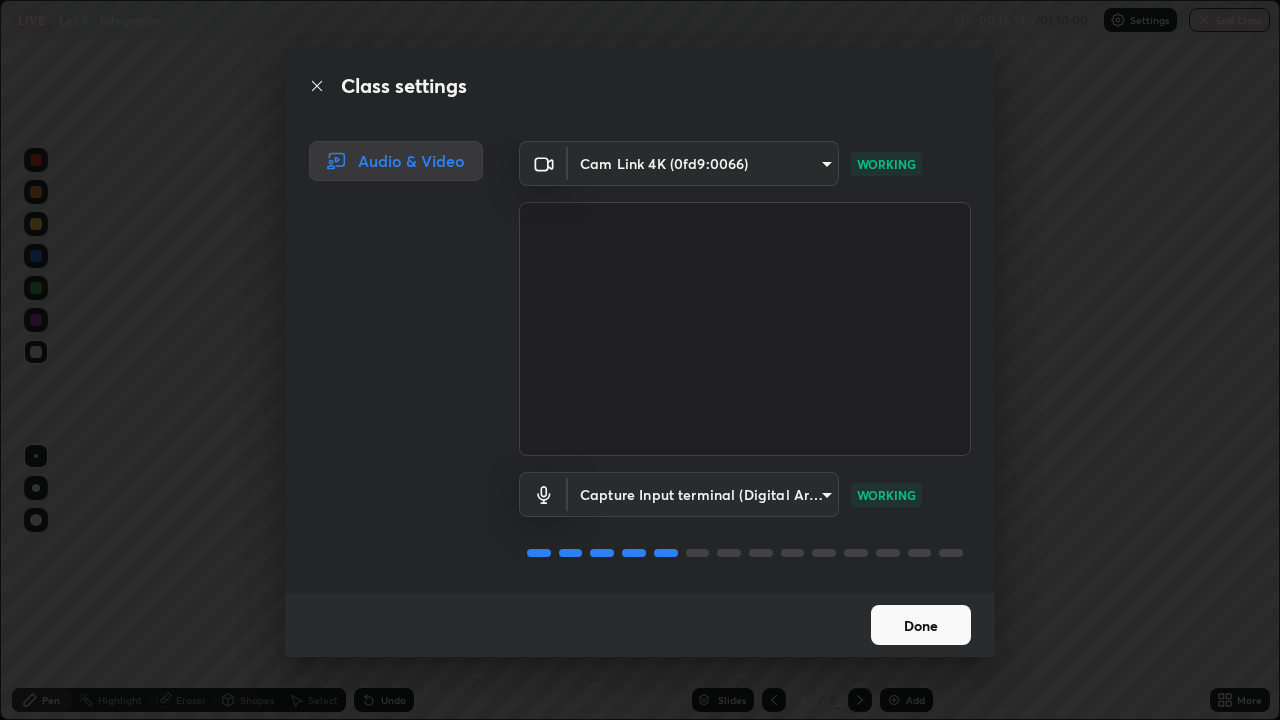 click on "Done" at bounding box center [921, 625] 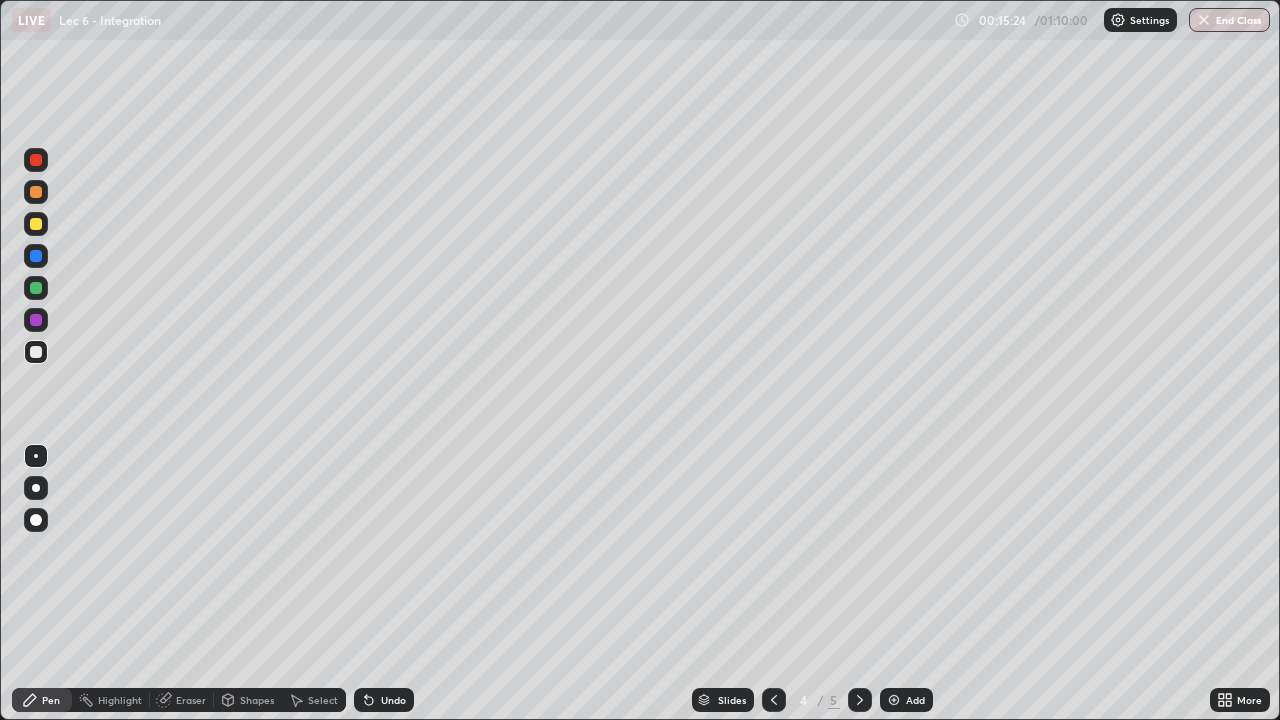 click on "Settings" at bounding box center (1140, 20) 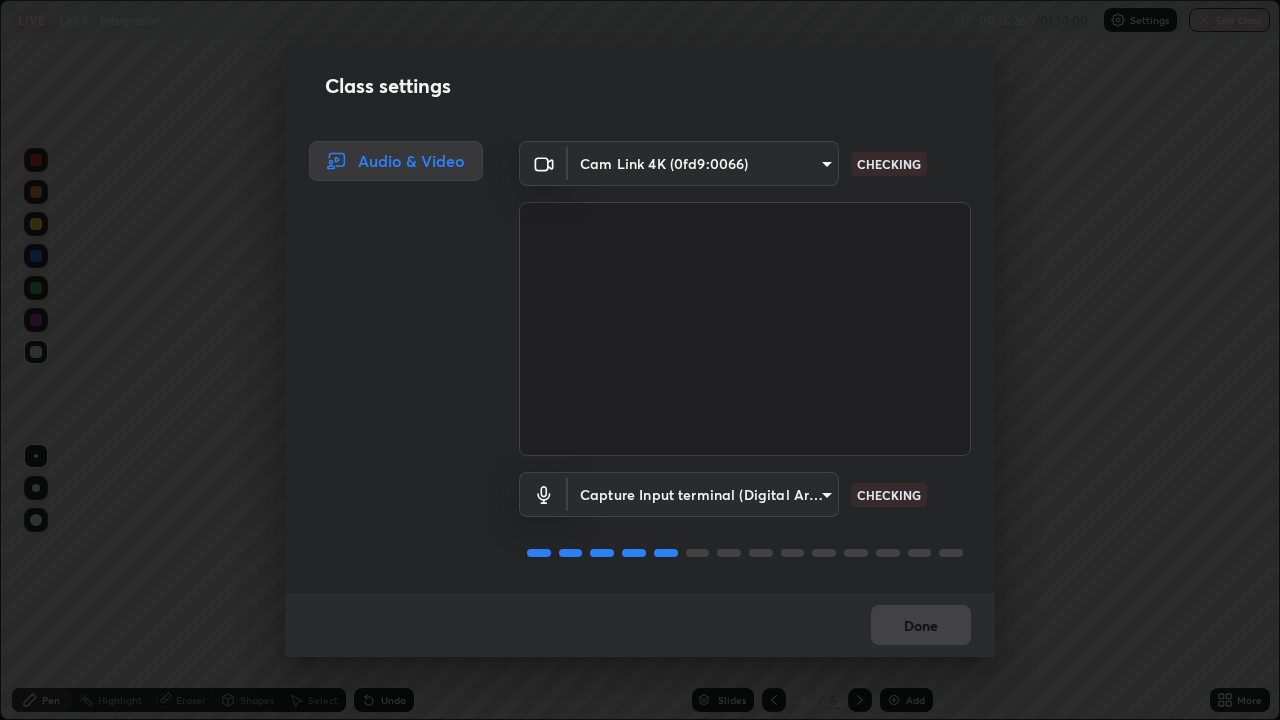 scroll, scrollTop: 2, scrollLeft: 0, axis: vertical 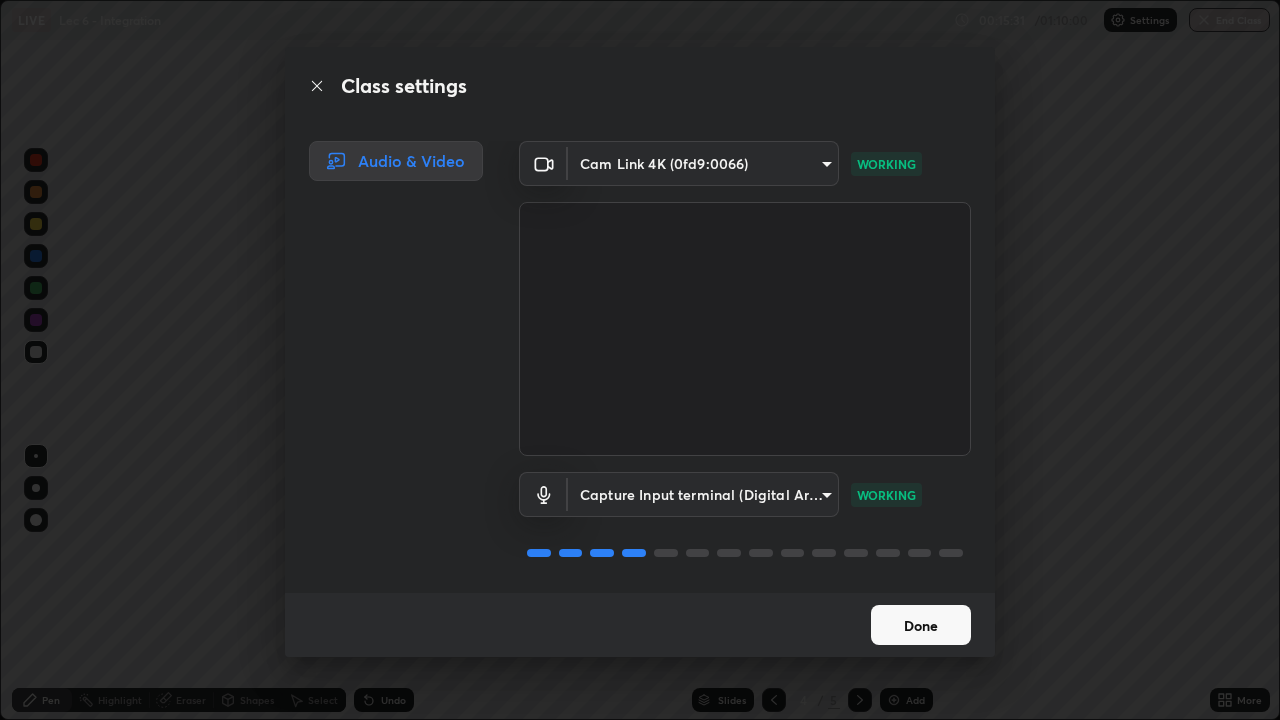 click on "Done" at bounding box center [921, 625] 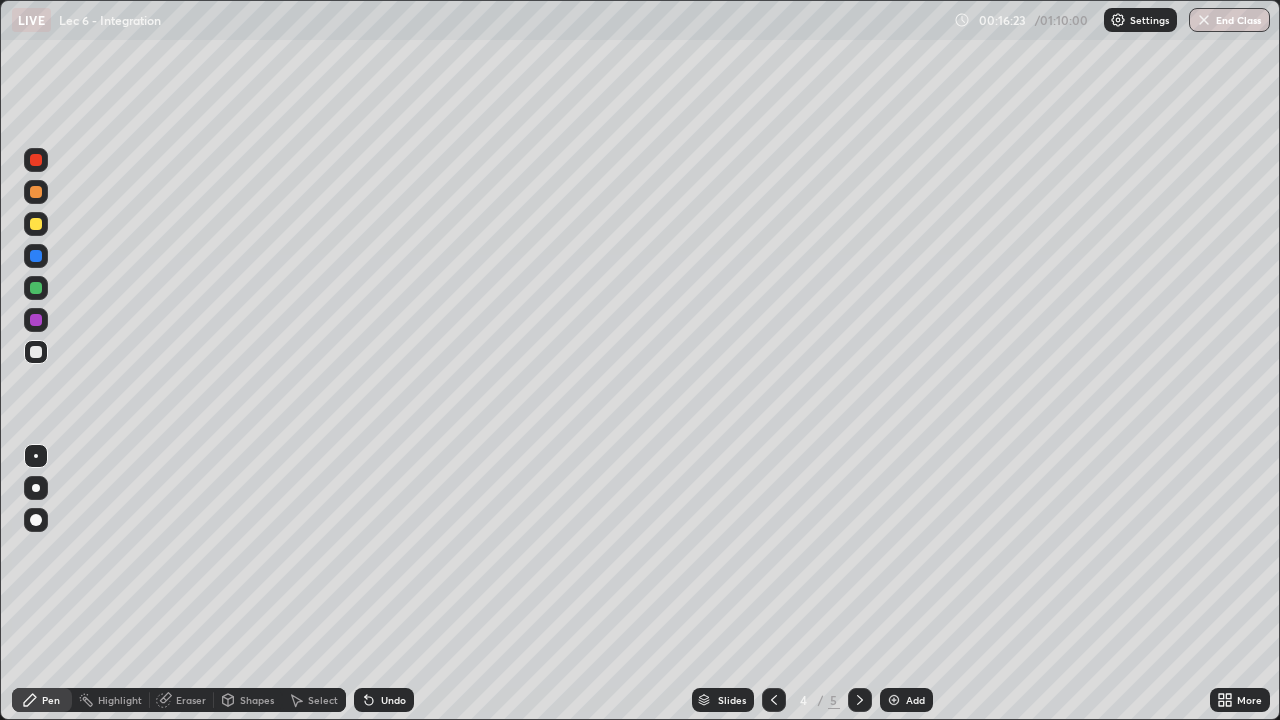 click 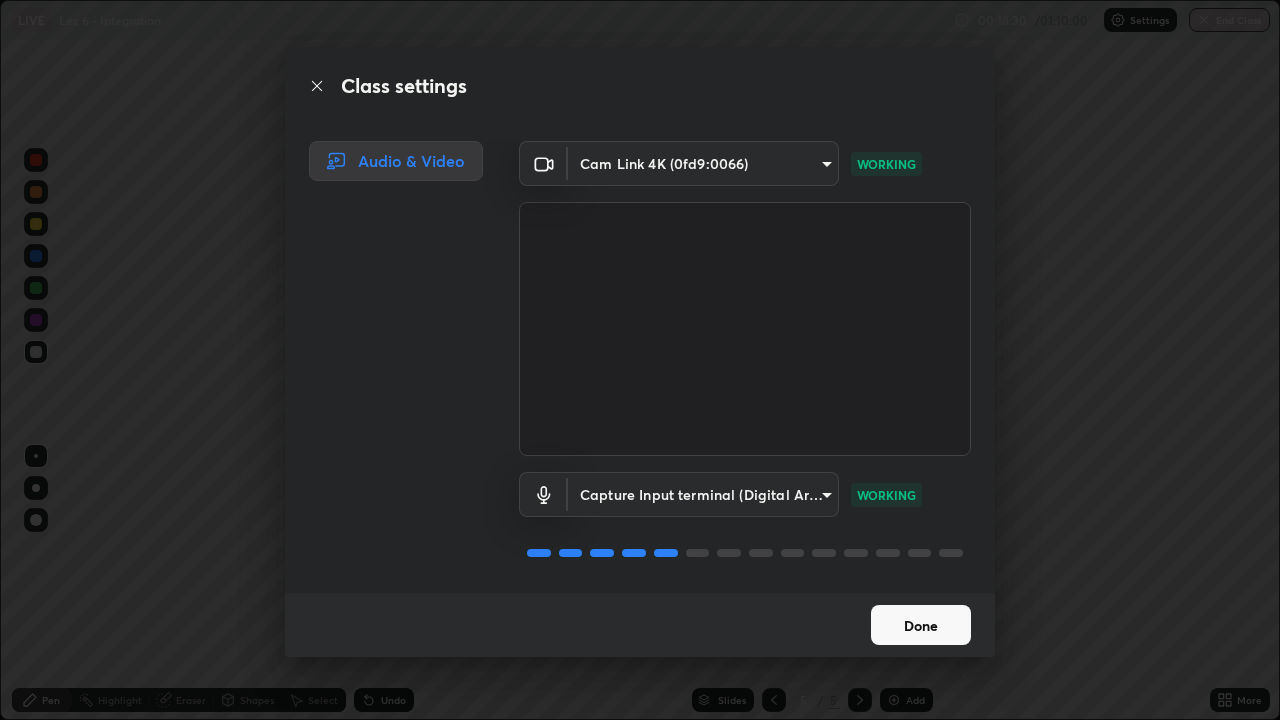 click on "Done" at bounding box center (921, 625) 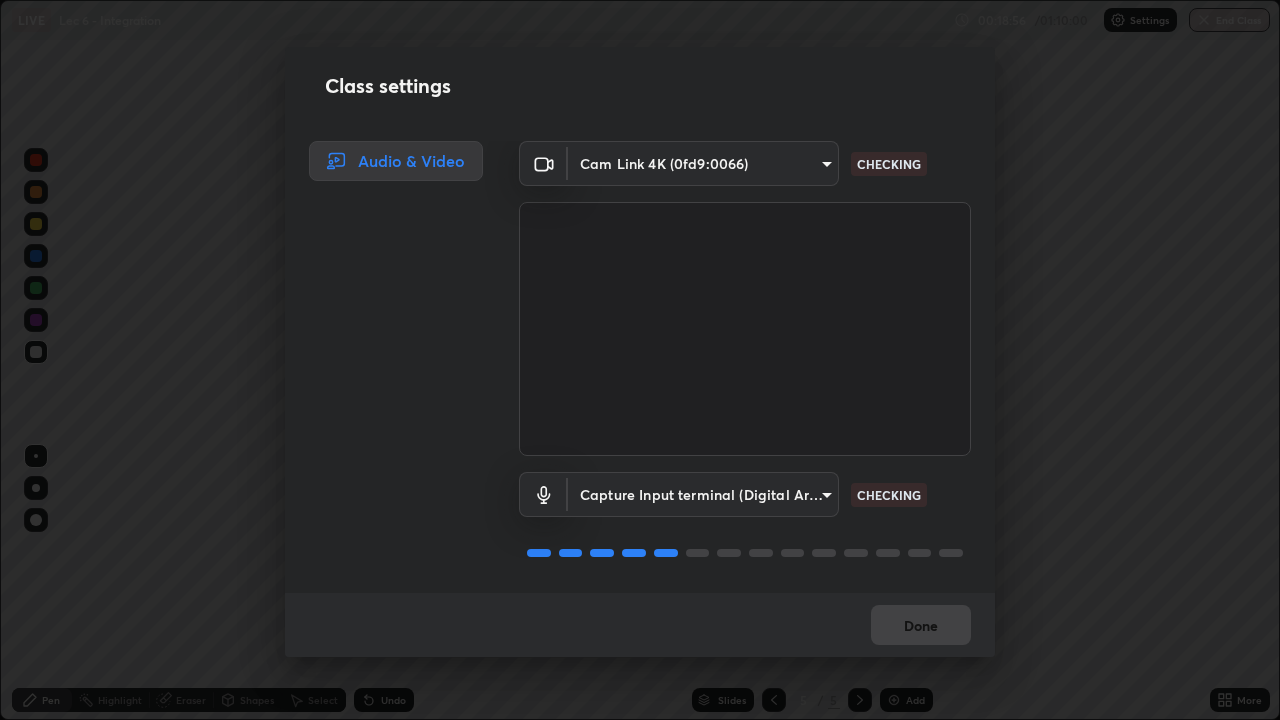 click on "Erase all LIVE Lec 6 - Integration 00:18:56 /  01:10:00 Settings End Class Setting up your live class Lec 6 - Integration • L85 of Course On Maths for IIT JEE Excel 1 2026 [PERSON] Pen Highlight Eraser Shapes Select Undo Slides 5 / 5 Add More Enable hand raising Enable raise hand to speak to learners. Once enabled, chat will be turned off temporarily. Enable x   No doubts shared Encourage your learners to ask a doubt for better clarity Report an issue Reason for reporting Buffering Chat not working Audio - Video sync issue Educator video quality low ​ Attach an image Report Class settings Audio & Video Cam Link 4K (0fd9:0066) [HASH] CHECKING Capture Input terminal (Digital Array MIC) [HASH] CHECKING Done" at bounding box center (640, 360) 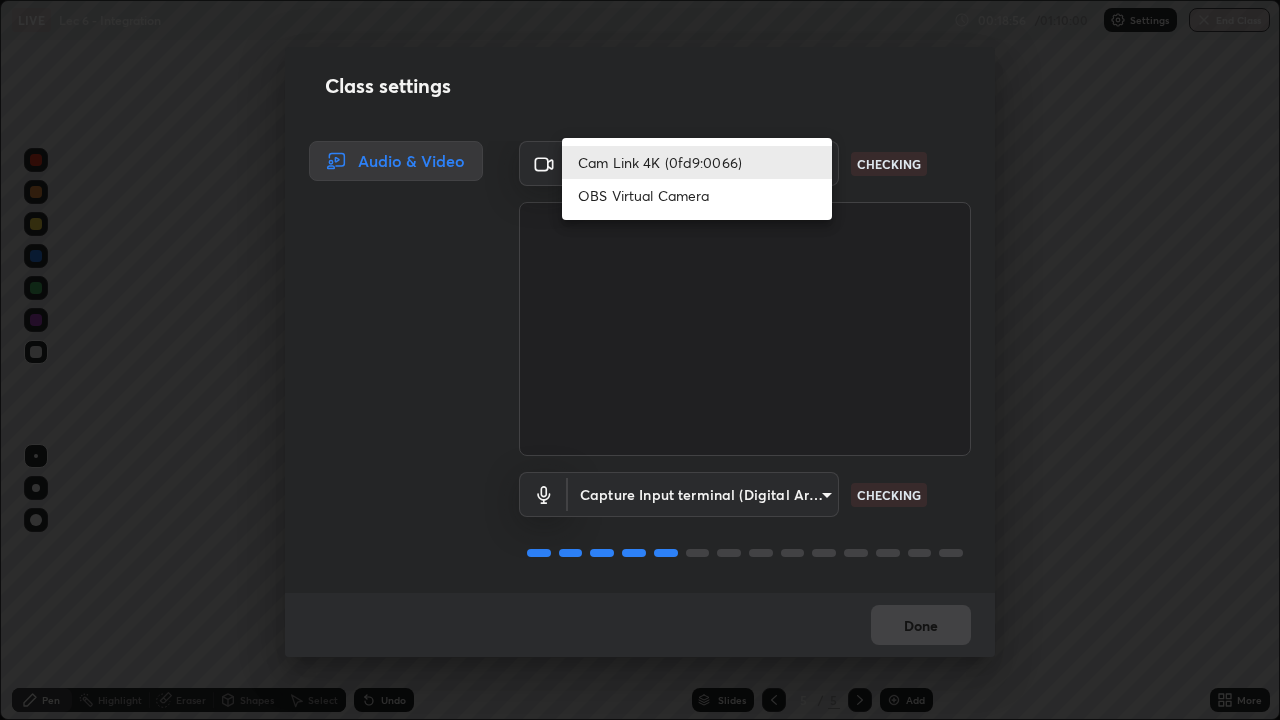 scroll, scrollTop: 1, scrollLeft: 0, axis: vertical 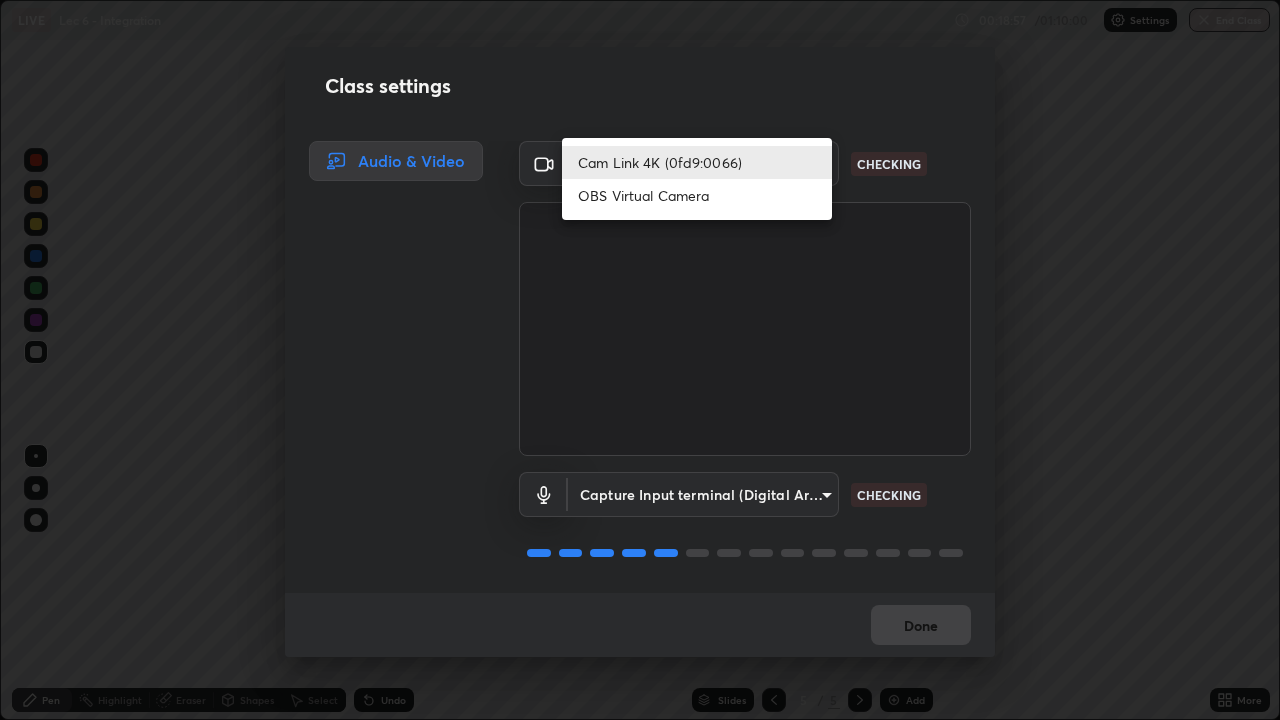 click on "OBS Virtual Camera" at bounding box center (697, 195) 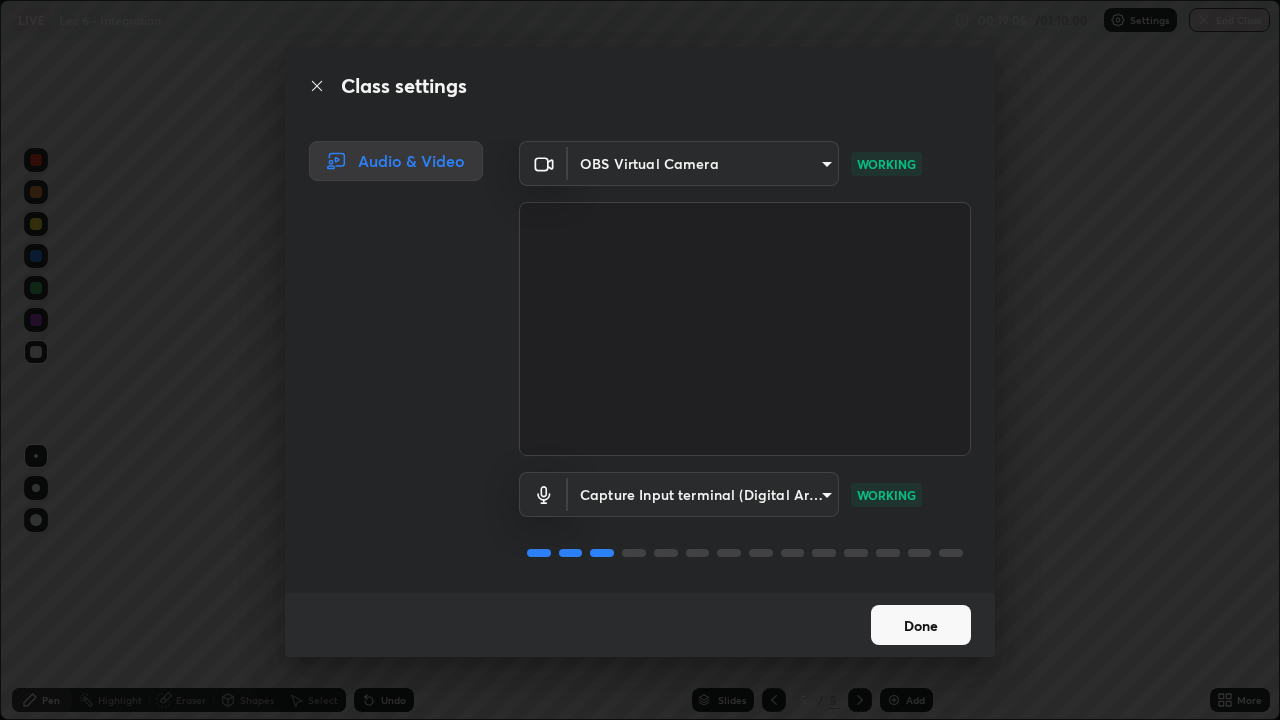 click on "Done" at bounding box center (921, 625) 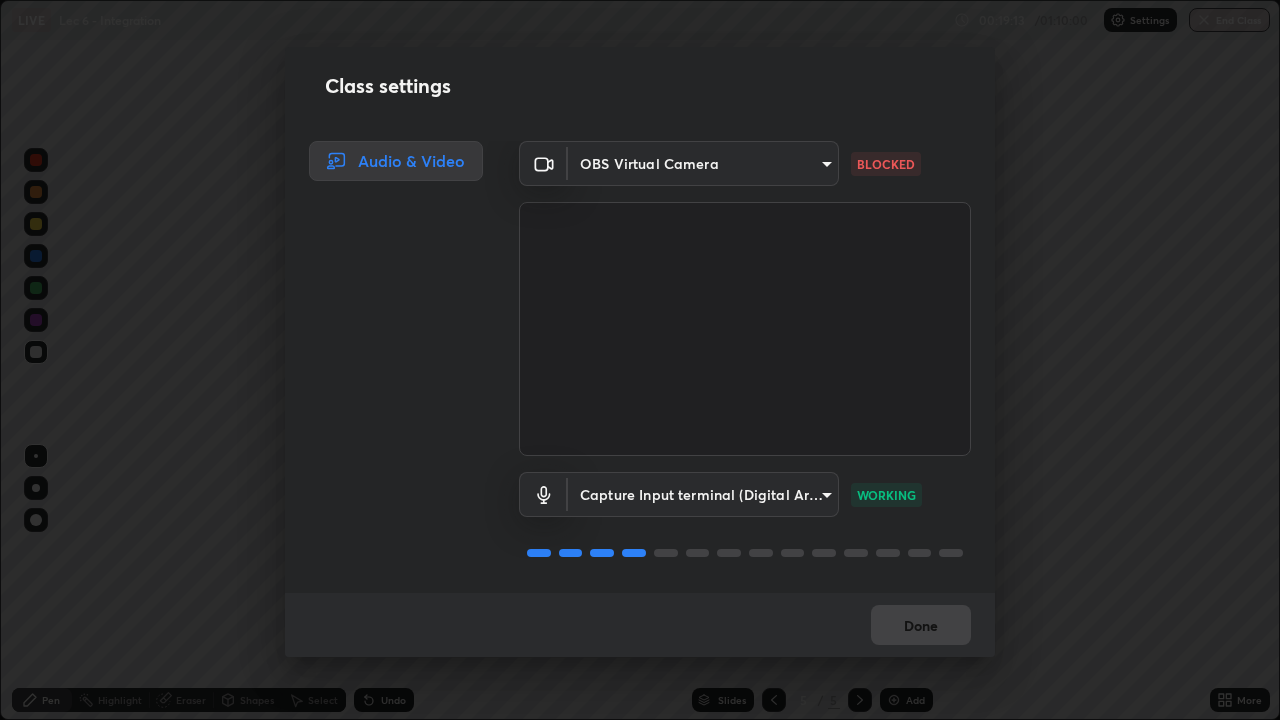 click on "Erase all LIVE Lec 6 - Integration 00:19:13 /  01:10:00 Settings End Class Setting up your live class Lec 6 - Integration • L85 of Course On Maths for IIT JEE Excel 1 2026 [PERSON] Pen Highlight Eraser Shapes Select Undo Slides 5 / 5 Add More Enable hand raising Enable raise hand to speak to learners. Once enabled, chat will be turned off temporarily. Enable x   No doubts shared Encourage your learners to ask a doubt for better clarity Report an issue Reason for reporting Buffering Chat not working Audio - Video sync issue Educator video quality low ​ Attach an image Report Class settings Audio & Video OBS Virtual Camera [HASH] BLOCKED Capture Input terminal (Digital Array MIC) [HASH] WORKING Done" at bounding box center (640, 360) 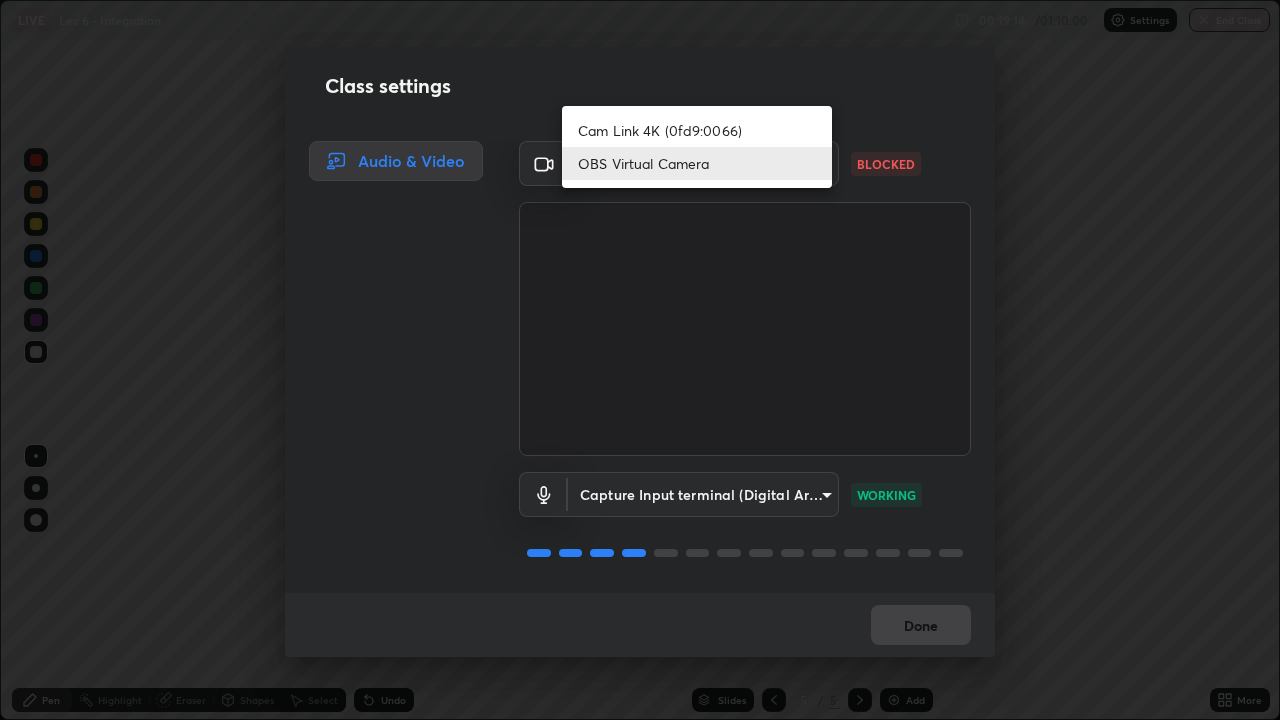 click on "Cam Link 4K (0fd9:0066)" at bounding box center [697, 130] 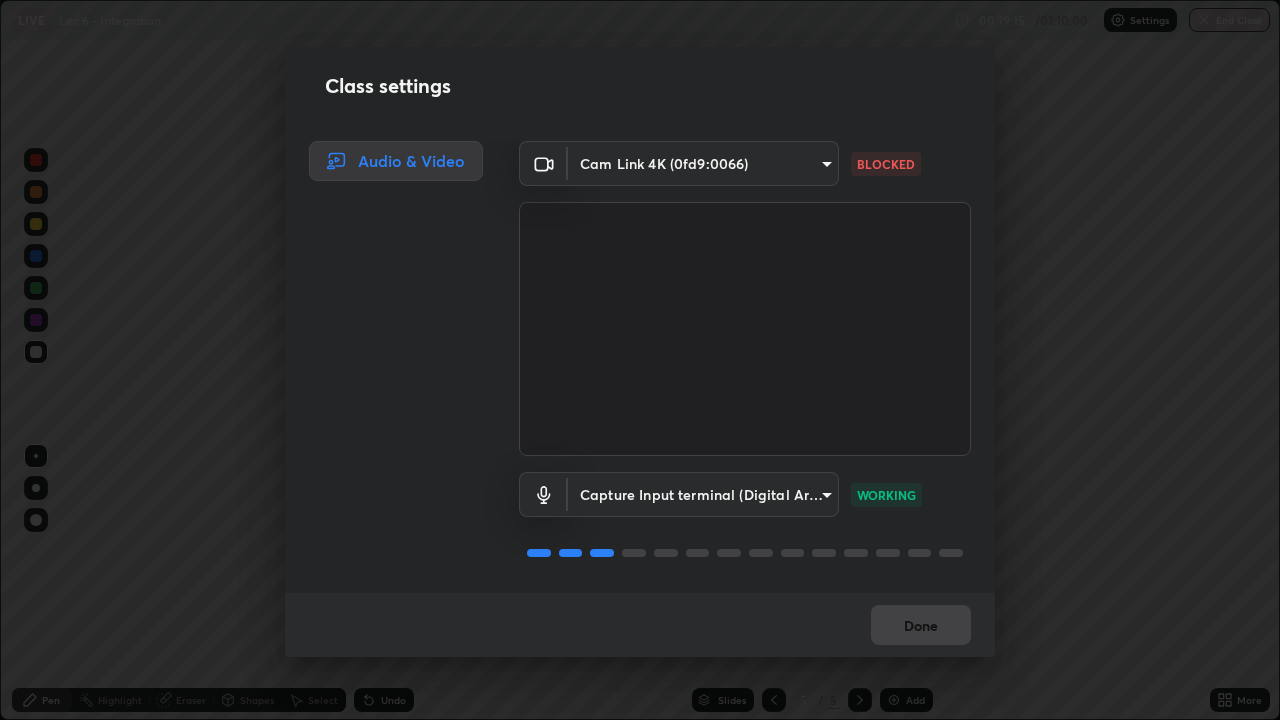 click on "Erase all LIVE Lec 6 - Integration 00:19:15 /  01:10:00 Settings End Class Setting up your live class Lec 6 - Integration • L85 of Course On Maths for IIT JEE Excel 1 2026 [PERSON] Pen Highlight Eraser Shapes Select Undo Slides 5 / 5 Add More Enable hand raising Enable raise hand to speak to learners. Once enabled, chat will be turned off temporarily. Enable x   No doubts shared Encourage your learners to ask a doubt for better clarity Report an issue Reason for reporting Buffering Chat not working Audio - Video sync issue Educator video quality low ​ Attach an image Report Class settings Audio & Video OBS Virtual Camera [HASH] BLOCKED Capture Input terminal (Digital Array MIC) [HASH] WORKING Done" at bounding box center [640, 360] 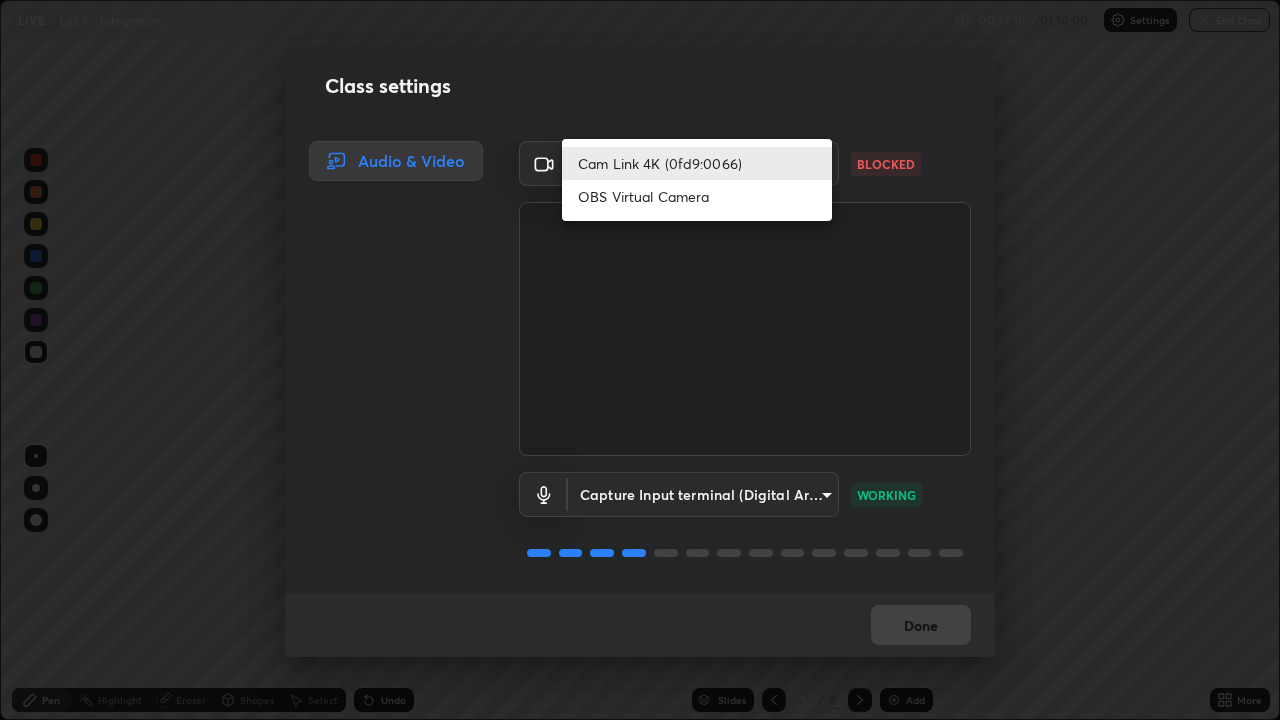 click on "OBS Virtual Camera" at bounding box center (697, 196) 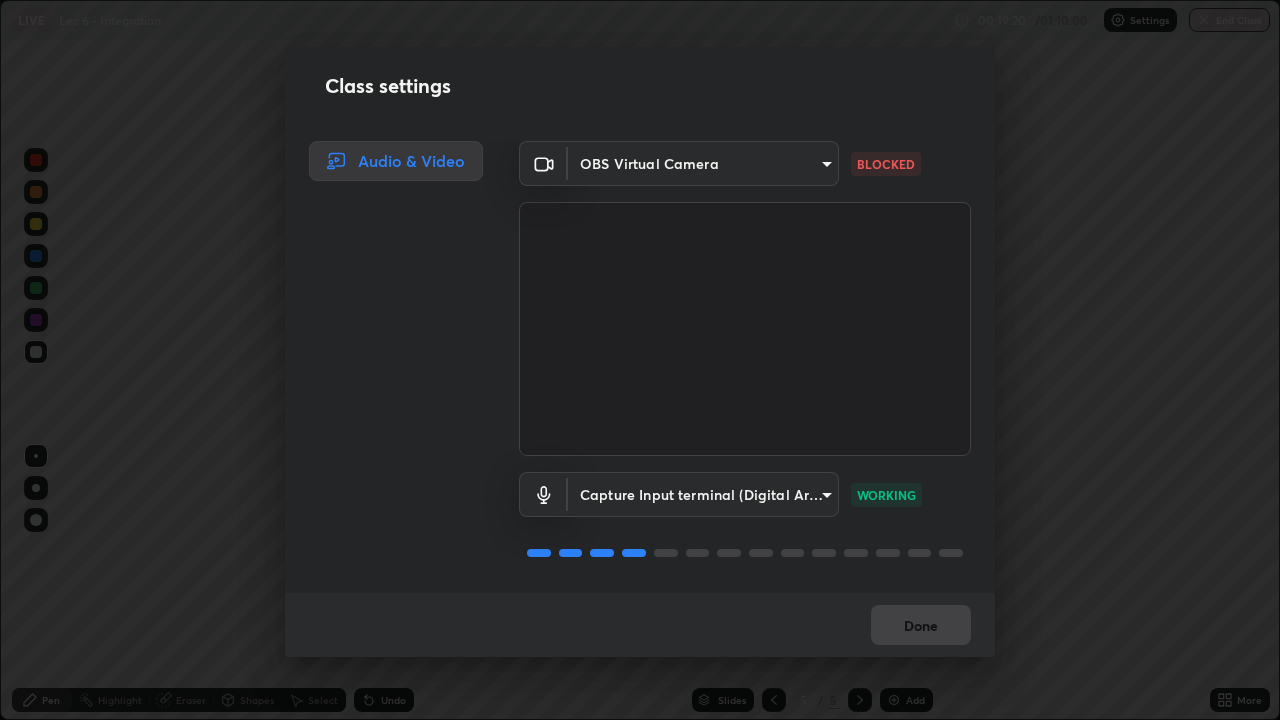click on "Done" at bounding box center (640, 625) 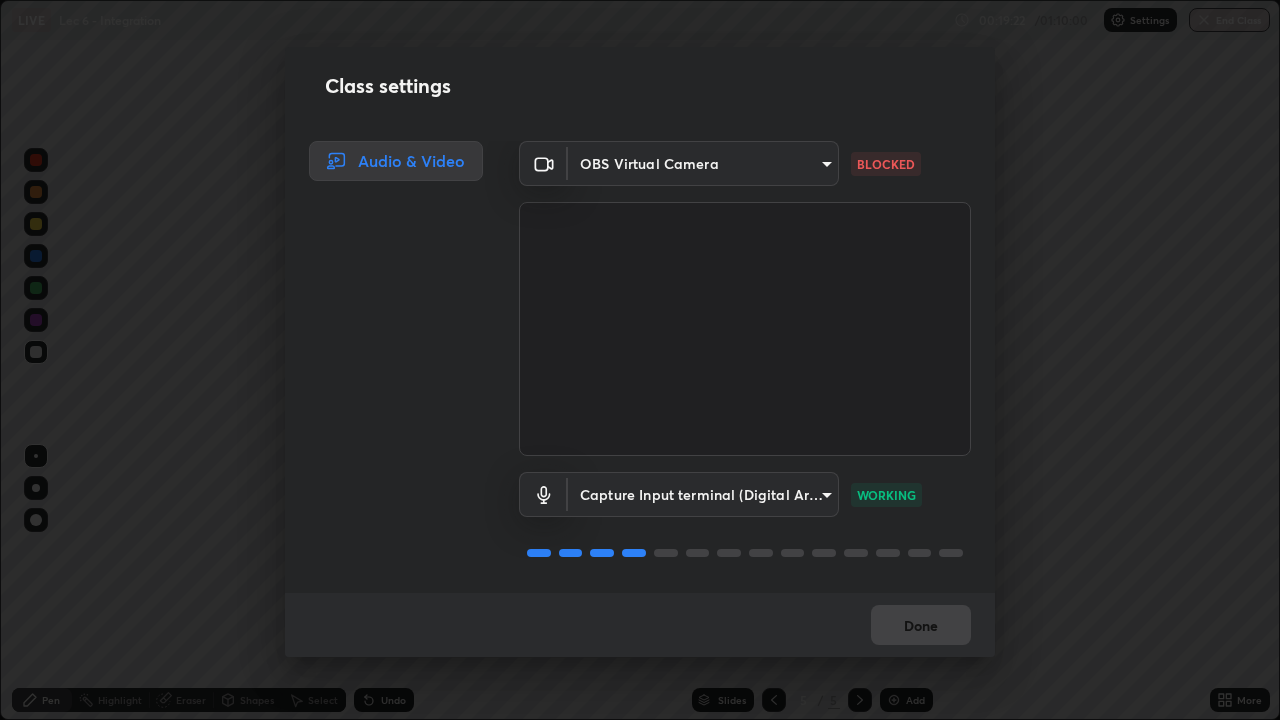 click on "Erase all LIVE Lec 6 - Integration 00:19:22 /  01:10:00 Settings End Class Setting up your live class Lec 6 - Integration • L85 of Course On Maths for IIT JEE Excel 1 2026 [PERSON] Pen Highlight Eraser Shapes Select Undo Slides 5 / 5 Add More Enable hand raising Enable raise hand to speak to learners. Once enabled, chat will be turned off temporarily. Enable x   No doubts shared Encourage your learners to ask a doubt for better clarity Report an issue Reason for reporting Buffering Chat not working Audio - Video sync issue Educator video quality low ​ Attach an image Report Class settings Audio & Video OBS Virtual Camera [HASH] BLOCKED Capture Input terminal (Digital Array MIC) [HASH] WORKING Done" at bounding box center [640, 360] 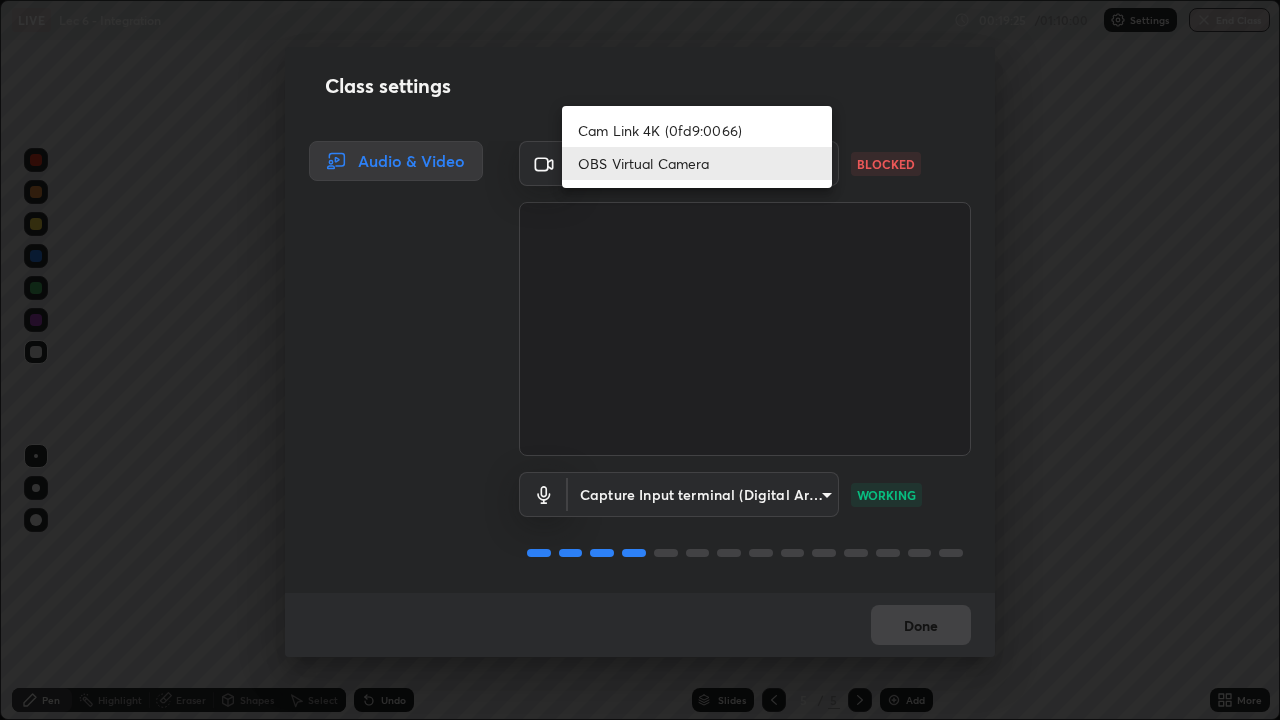 click at bounding box center (640, 360) 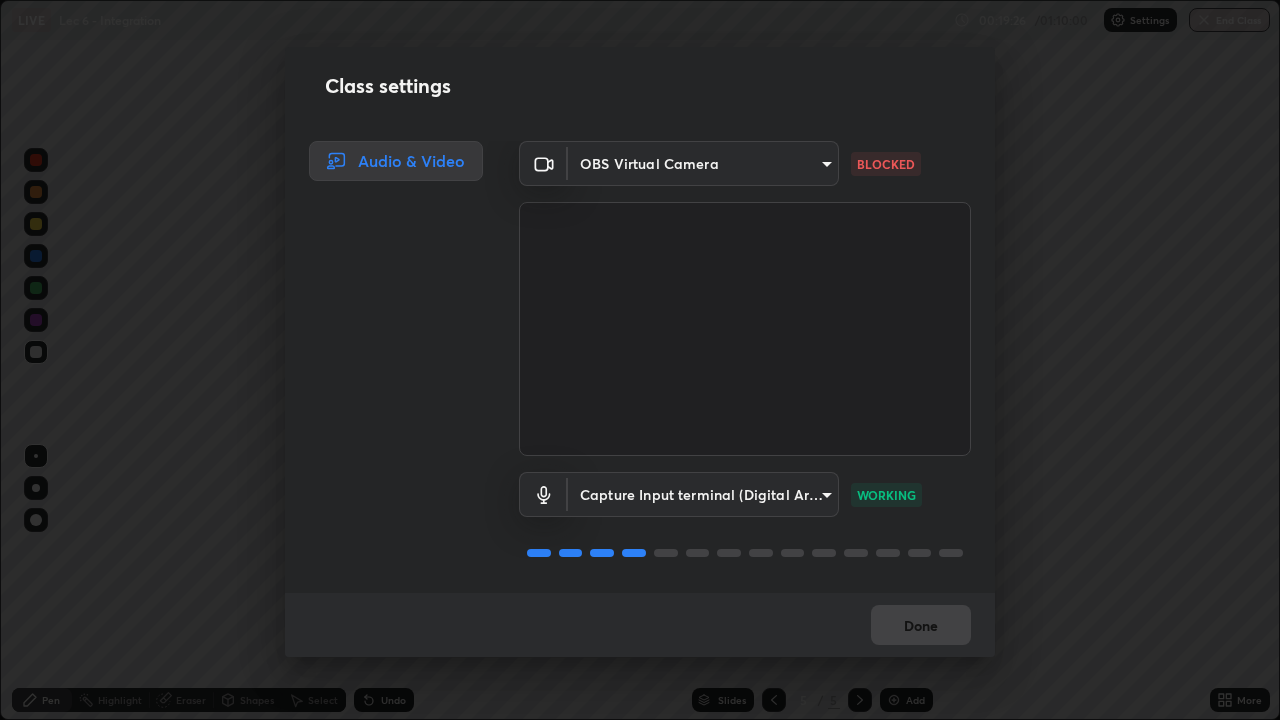 click on "Erase all LIVE Lec 6 - Integration 00:19:26 /  01:10:00 Settings End Class Setting up your live class Lec 6 - Integration • L85 of Course On Maths for IIT JEE Excel 1 2026 [PERSON] Pen Highlight Eraser Shapes Select Undo Slides 5 / 5 Add More Enable hand raising Enable raise hand to speak to learners. Once enabled, chat will be turned off temporarily. Enable x   No doubts shared Encourage your learners to ask a doubt for better clarity Report an issue Reason for reporting Buffering Chat not working Audio - Video sync issue Educator video quality low ​ Attach an image Report Class settings Audio & Video OBS Virtual Camera [HASH] BLOCKED Capture Input terminal (Digital Array MIC) [HASH] WORKING Done" at bounding box center [640, 360] 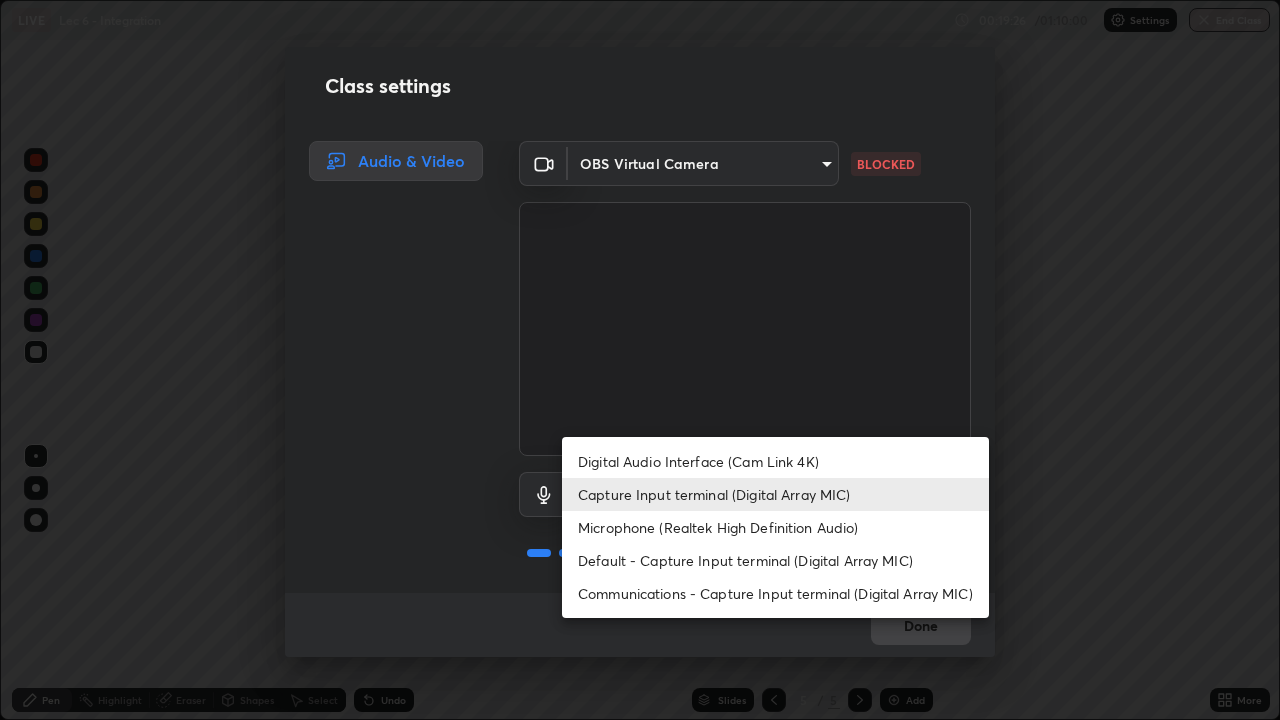 click at bounding box center [640, 360] 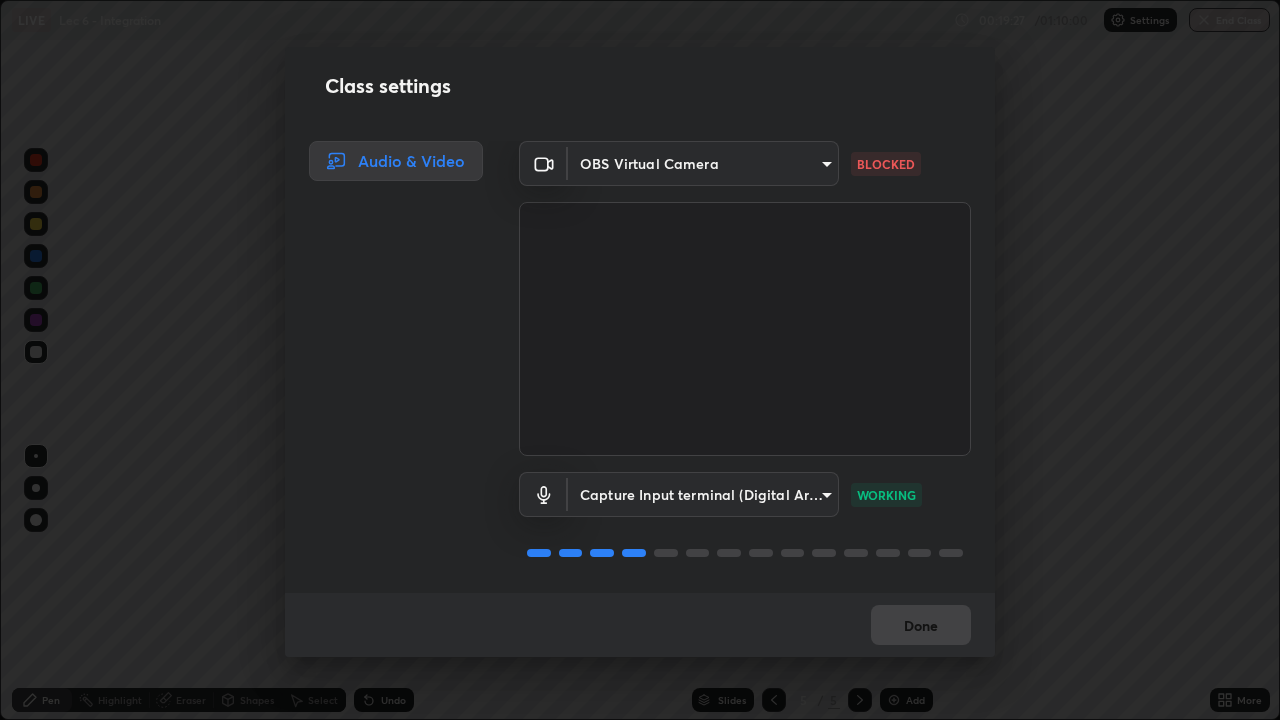 click on "Erase all LIVE Lec 6 - Integration 00:19:27 /  01:10:00 Settings End Class Setting up your live class Lec 6 - Integration • L85 of Course On Maths for IIT JEE Excel 1 2026 [PERSON] Pen Highlight Eraser Shapes Select Undo Slides 5 / 5 Add More Enable hand raising Enable raise hand to speak to learners. Once enabled, chat will be turned off temporarily. Enable x   No doubts shared Encourage your learners to ask a doubt for better clarity Report an issue Reason for reporting Buffering Chat not working Audio - Video sync issue Educator video quality low ​ Attach an image Report Class settings Audio & Video OBS Virtual Camera [HASH] BLOCKED Capture Input terminal (Digital Array MIC) [HASH] WORKING Done" at bounding box center (640, 360) 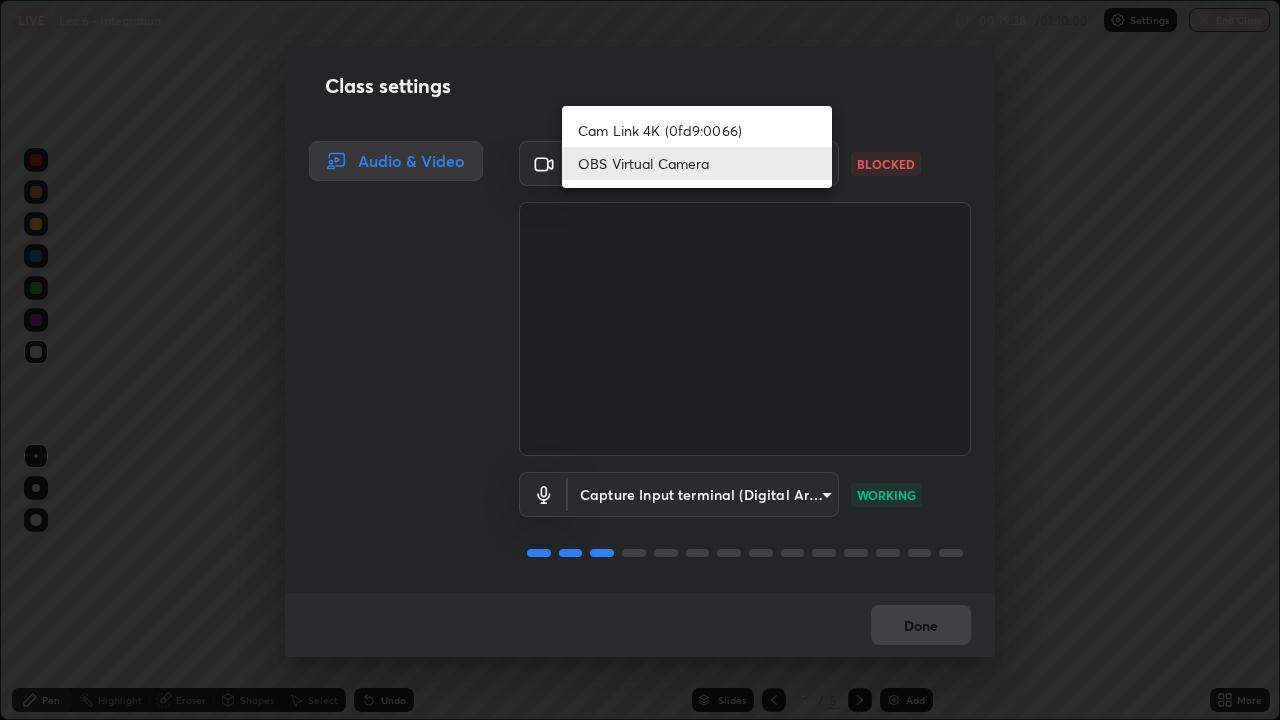 click on "Cam Link 4K (0fd9:0066)" at bounding box center [697, 130] 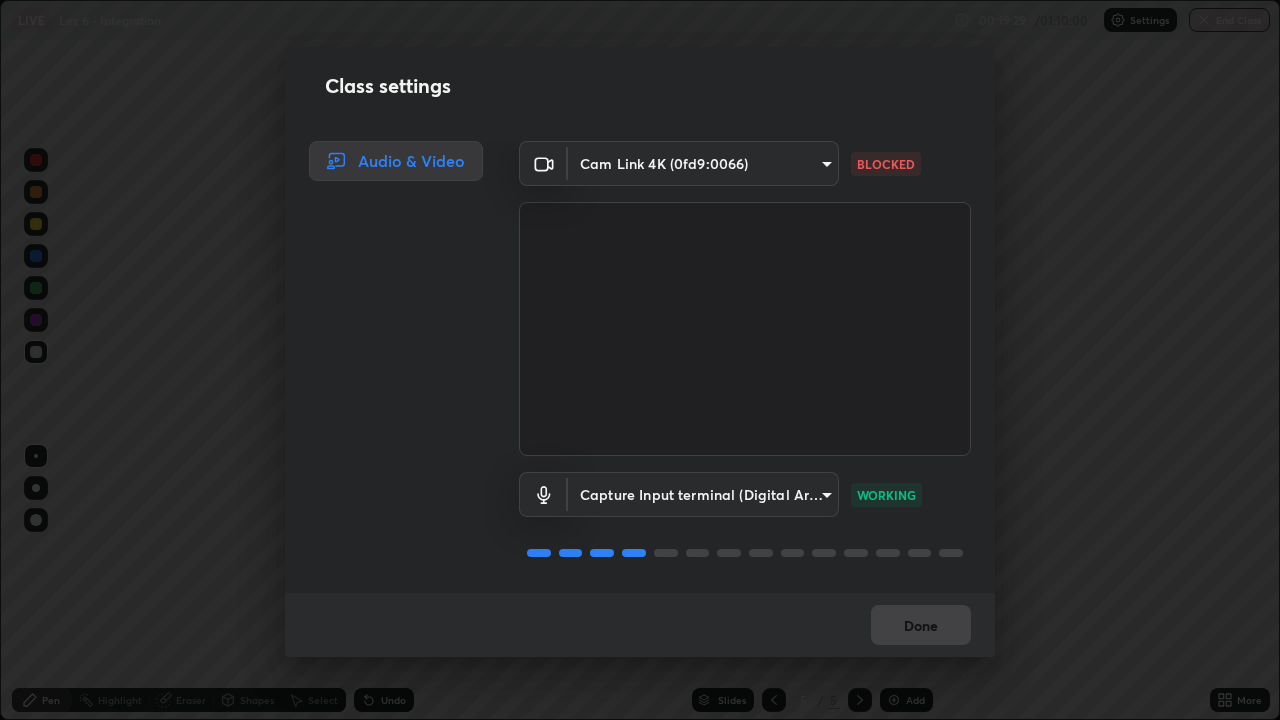 click on "Erase all LIVE Lec 6 - Integration 00:19:29 /  01:10:00 Settings End Class Setting up your live class Lec 6 - Integration • L85 of Course On Maths for IIT JEE Excel 1 2026 [PERSON] Pen Highlight Eraser Shapes Select Undo Slides 5 / 5 Add More Enable hand raising Enable raise hand to speak to learners. Once enabled, chat will be turned off temporarily. Enable x   No doubts shared Encourage your learners to ask a doubt for better clarity Report an issue Reason for reporting Buffering Chat not working Audio - Video sync issue Educator video quality low ​ Attach an image Report Class settings Audio & Video Cam Link 4K (0fd9:0066) [HASH] BLOCKED Capture Input terminal (Digital Array MIC) [HASH] WORKING Done" at bounding box center (640, 360) 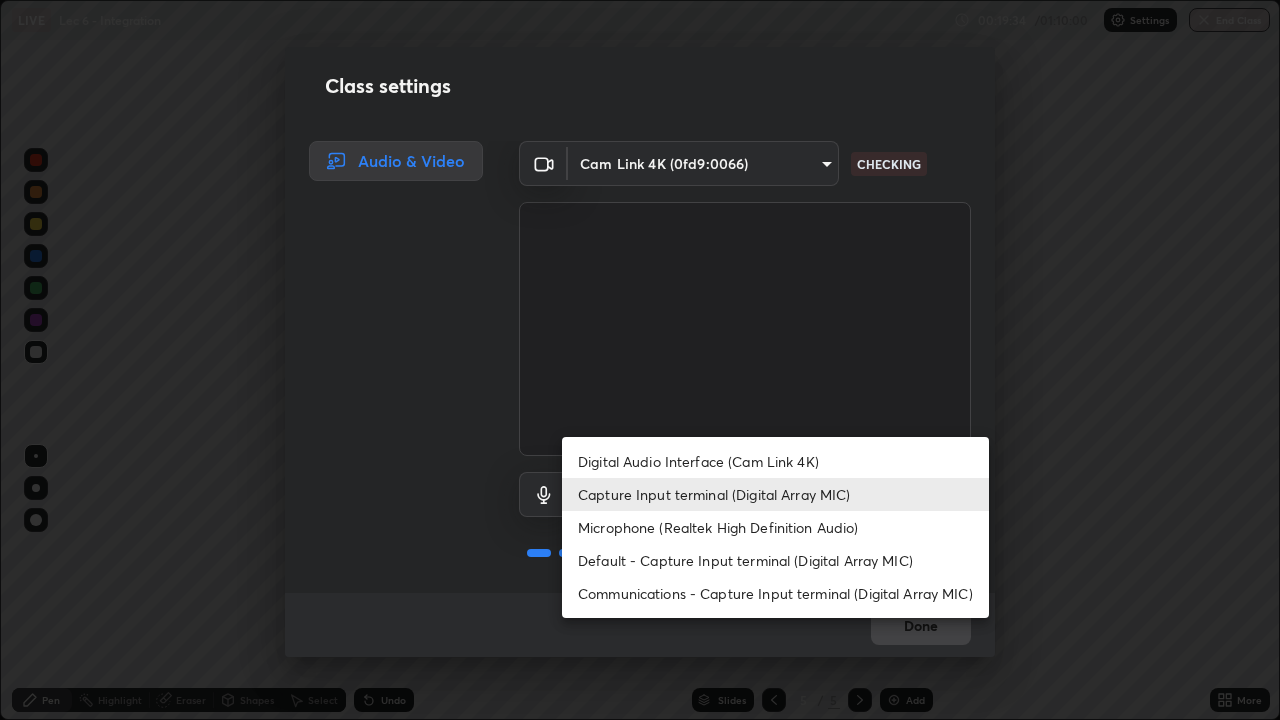 click on "Digital Audio Interface (Cam Link 4K)" at bounding box center (775, 461) 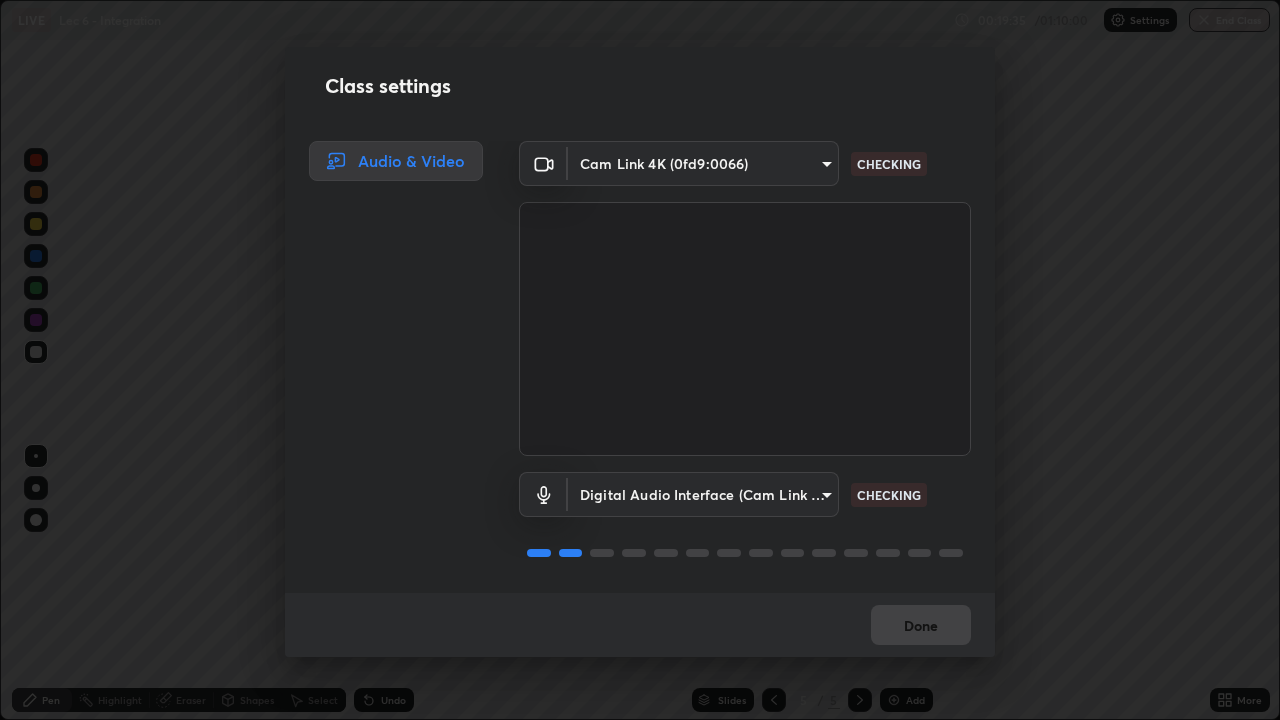 click on "Erase all LIVE Lec 6 - Integration 00:19:35 /  01:10:00 Settings End Class Setting up your live class Lec 6 - Integration • L85 of Course On Maths for IIT JEE Excel 1 2026 [PERSON] Pen Highlight Eraser Shapes Select Undo Slides 5 / 5 Add More Enable hand raising Enable raise hand to speak to learners. Once enabled, chat will be turned off temporarily. Enable x   No doubts shared Encourage your learners to ask a doubt for better clarity Report an issue Reason for reporting Buffering Chat not working Audio - Video sync issue Educator video quality low ​ Attach an image Report Class settings Audio & Video Cam Link 4K (0fd9:0066) [HASH] CHECKING Digital Audio Interface (Cam Link 4K) [HASH] CHECKING Done" at bounding box center (640, 360) 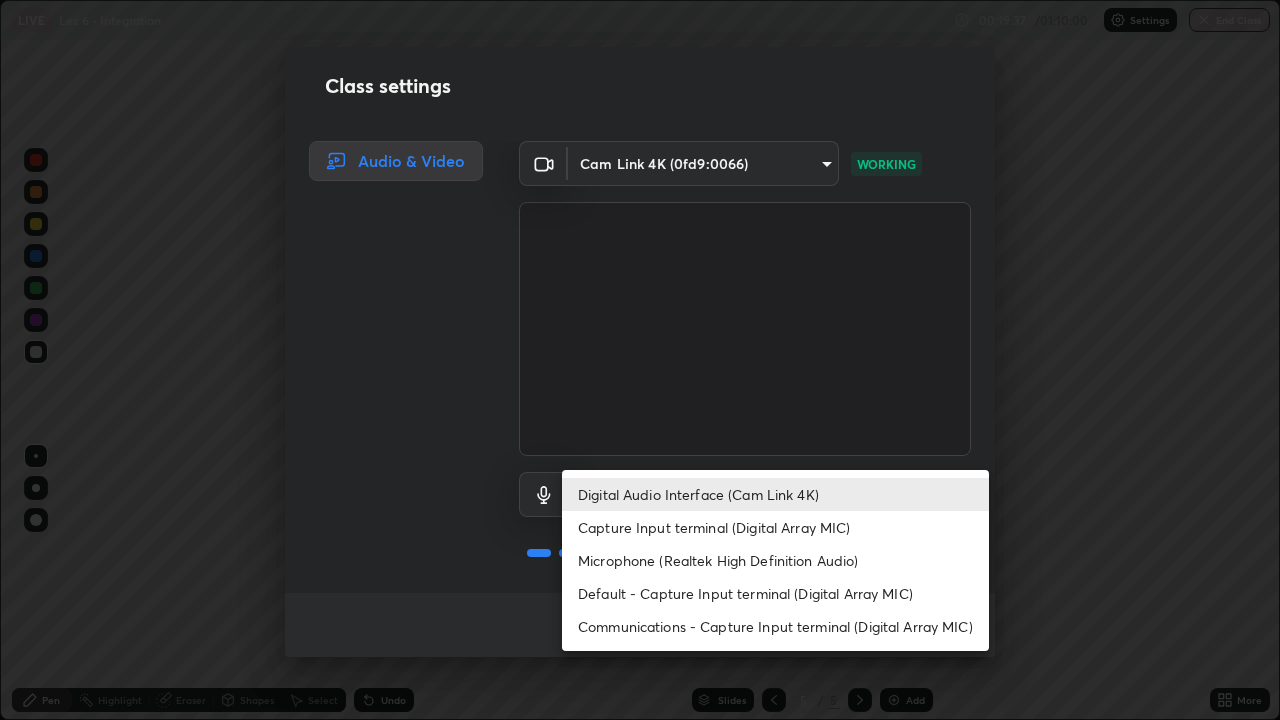 click at bounding box center (640, 360) 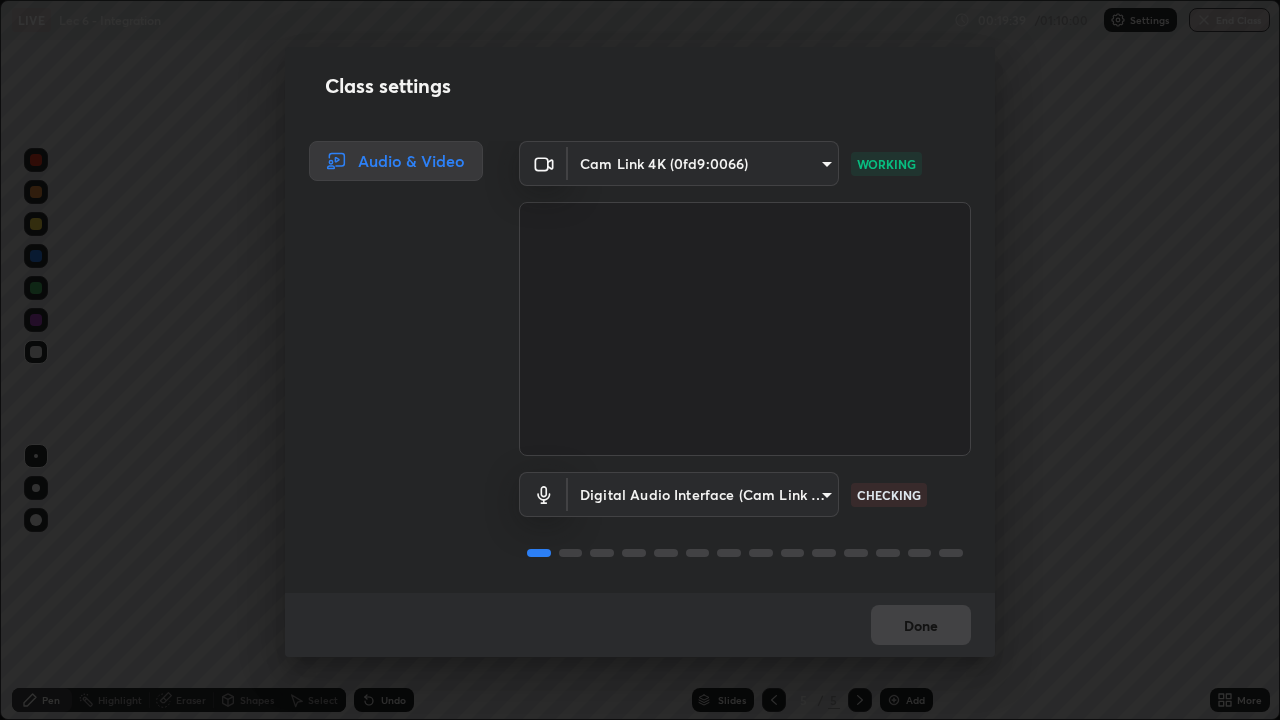 click on "Done" at bounding box center [640, 625] 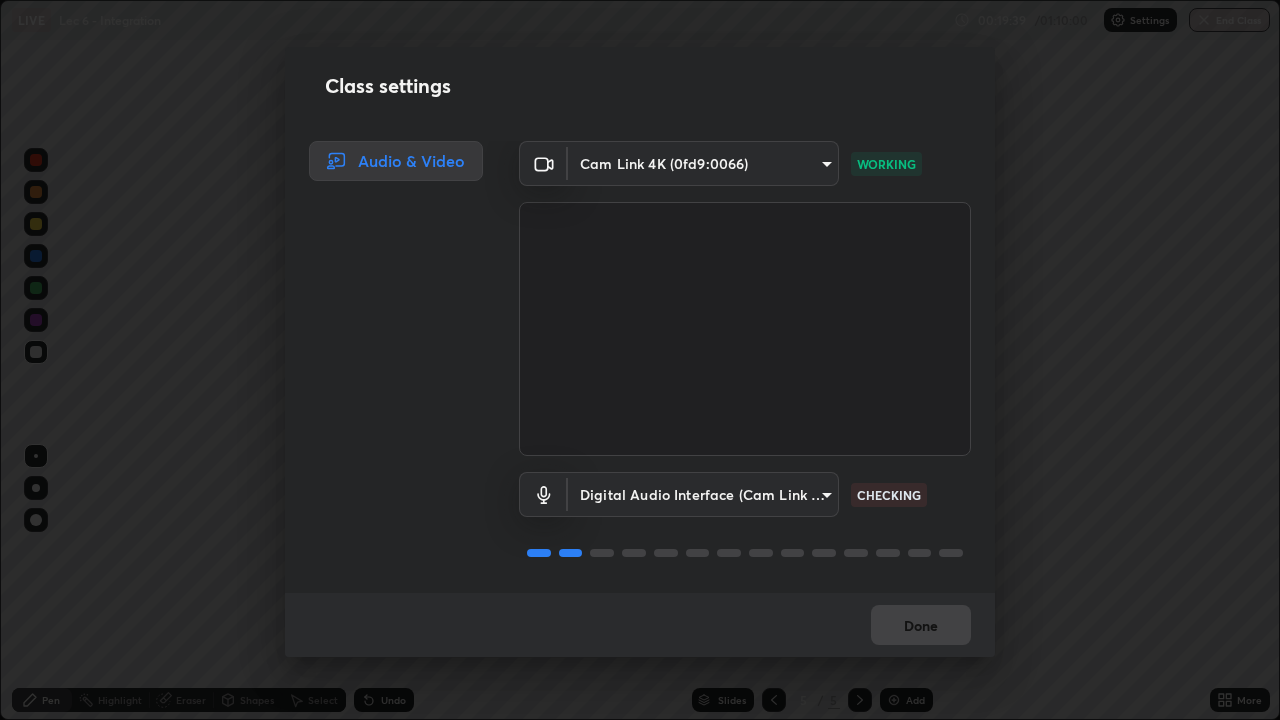 click on "Done" at bounding box center [640, 625] 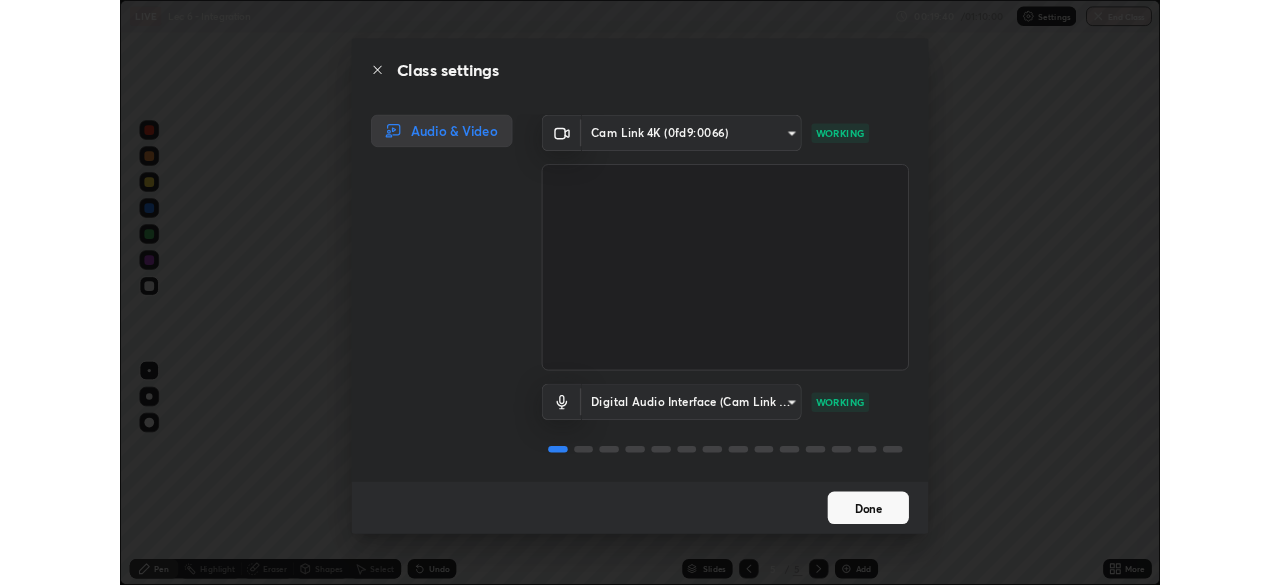 scroll, scrollTop: 2, scrollLeft: 0, axis: vertical 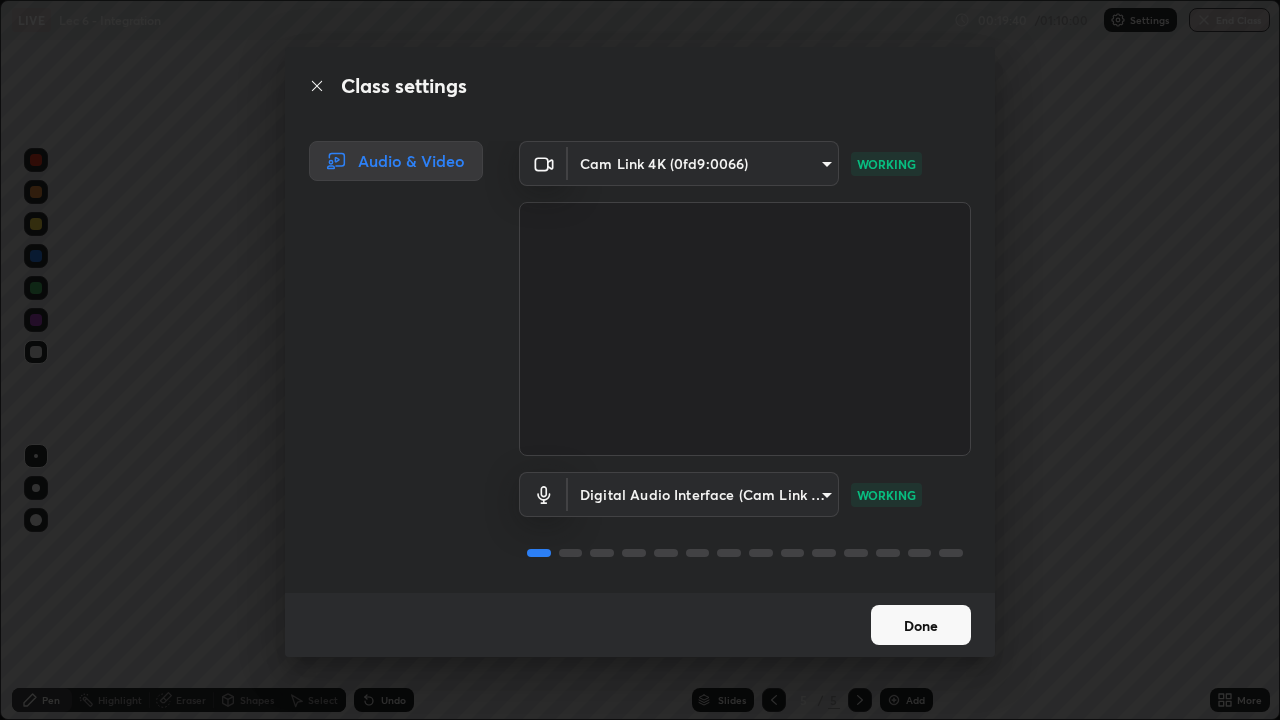 click on "Done" at bounding box center (921, 625) 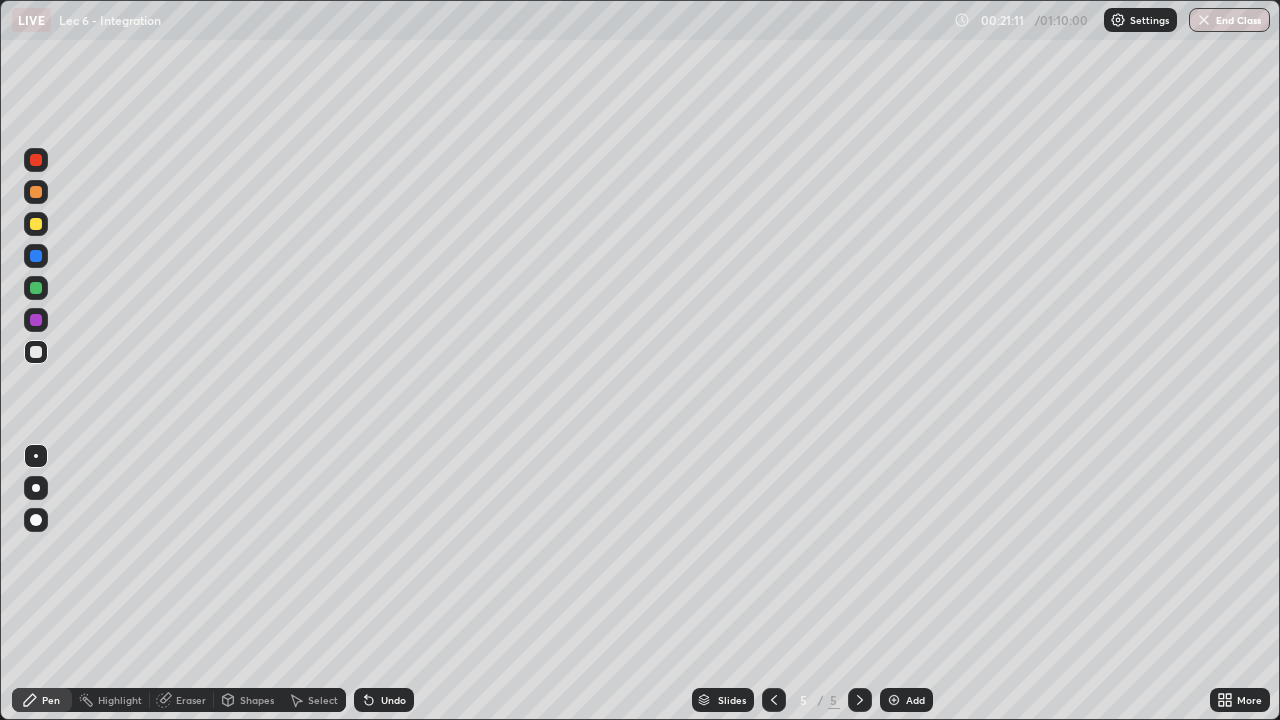 click on "Add" at bounding box center [915, 700] 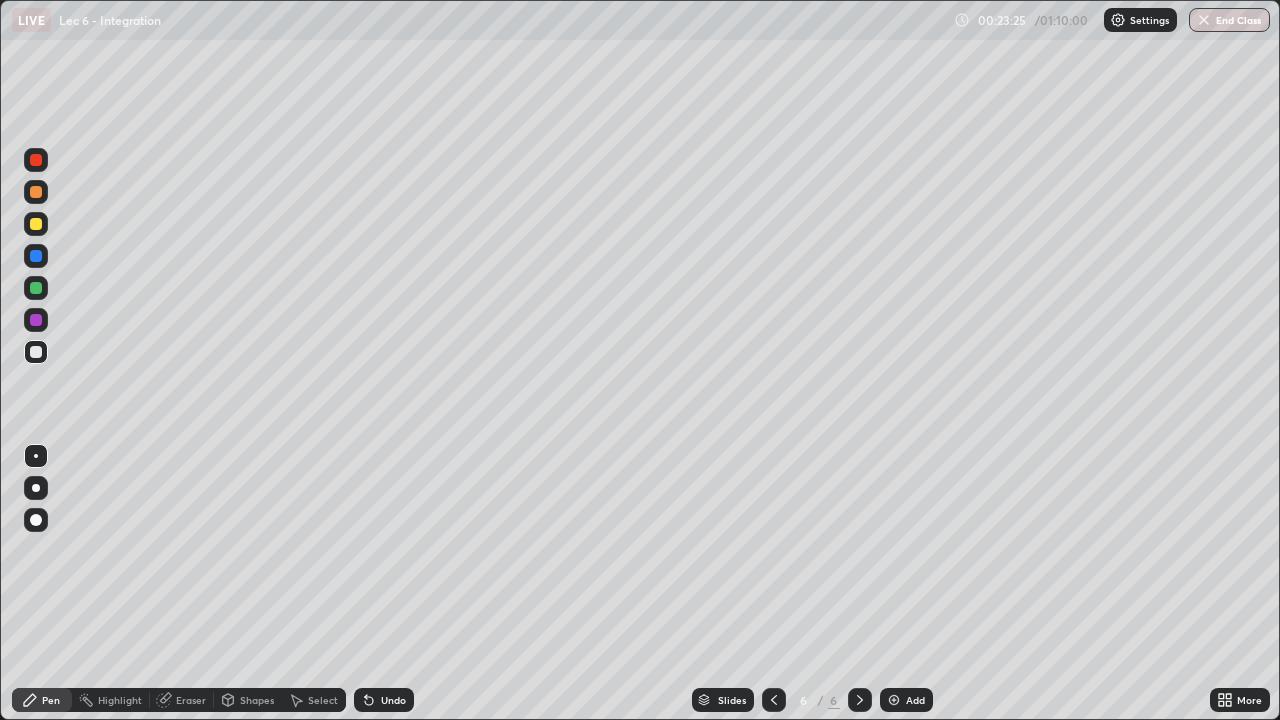 click on "Add" at bounding box center [915, 700] 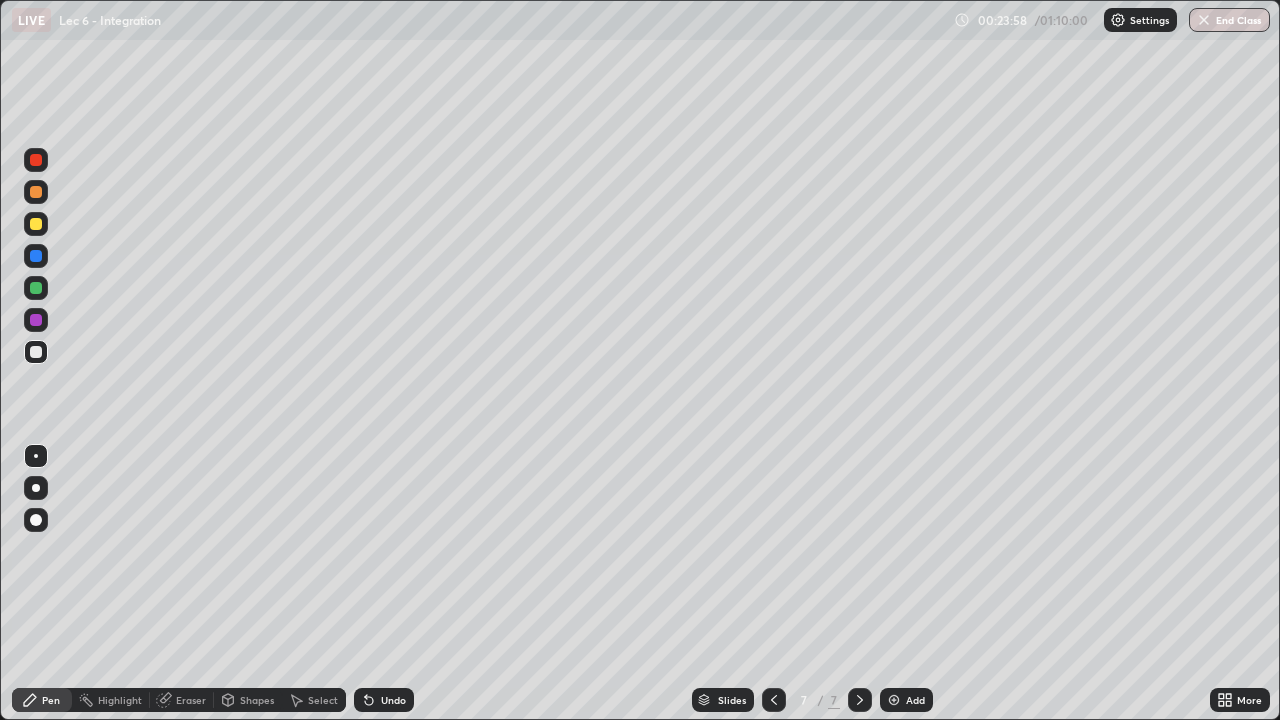 click on "Undo" at bounding box center [384, 700] 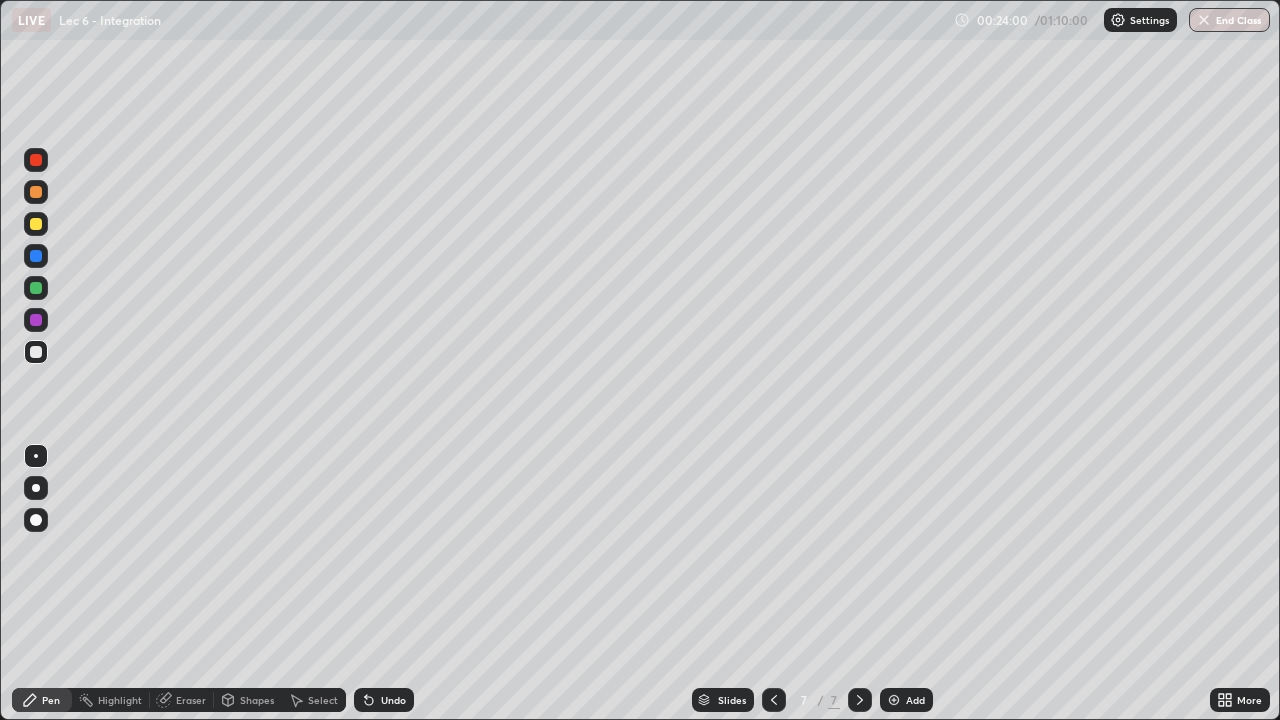 click on "Undo" at bounding box center (393, 700) 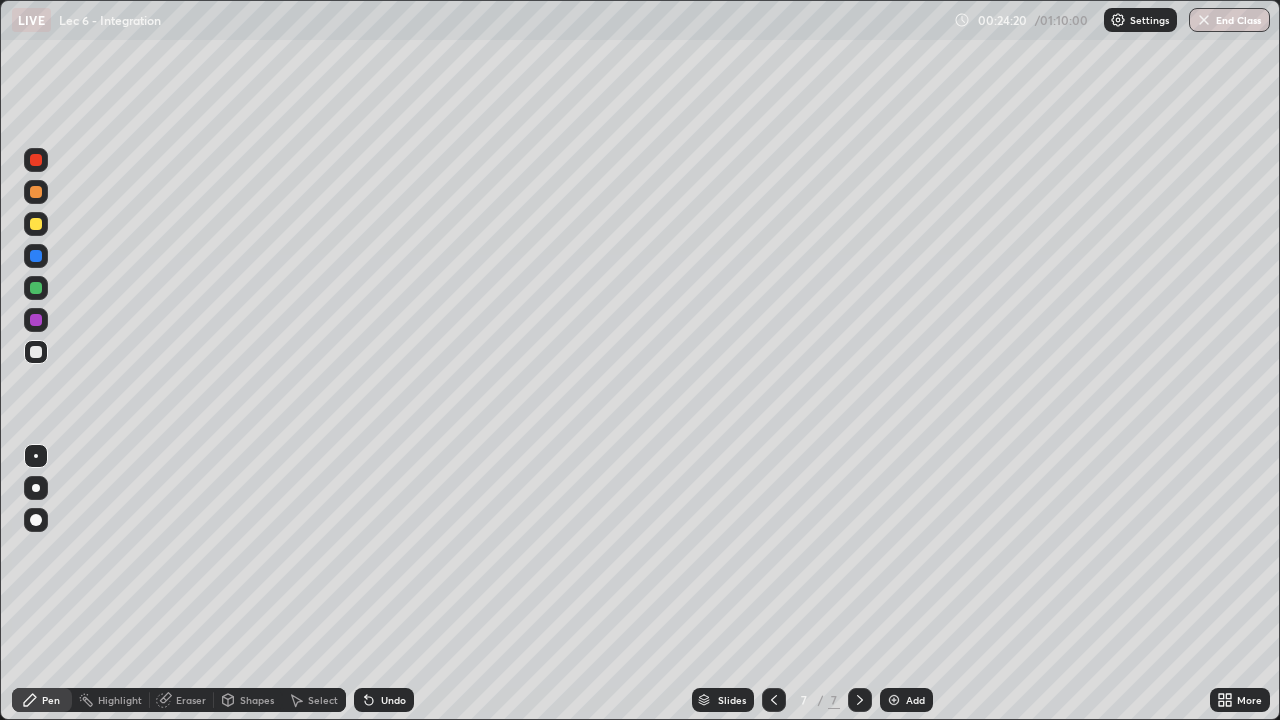 click 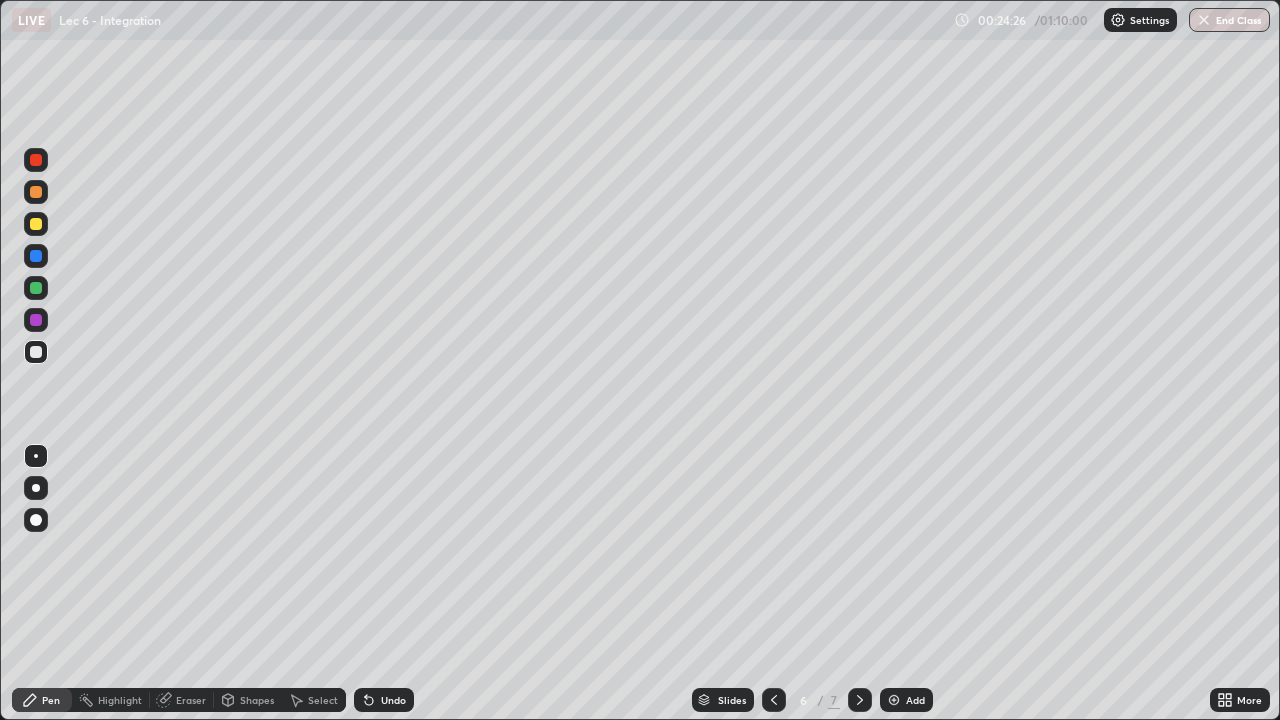 click on "6 / 7" at bounding box center (817, 700) 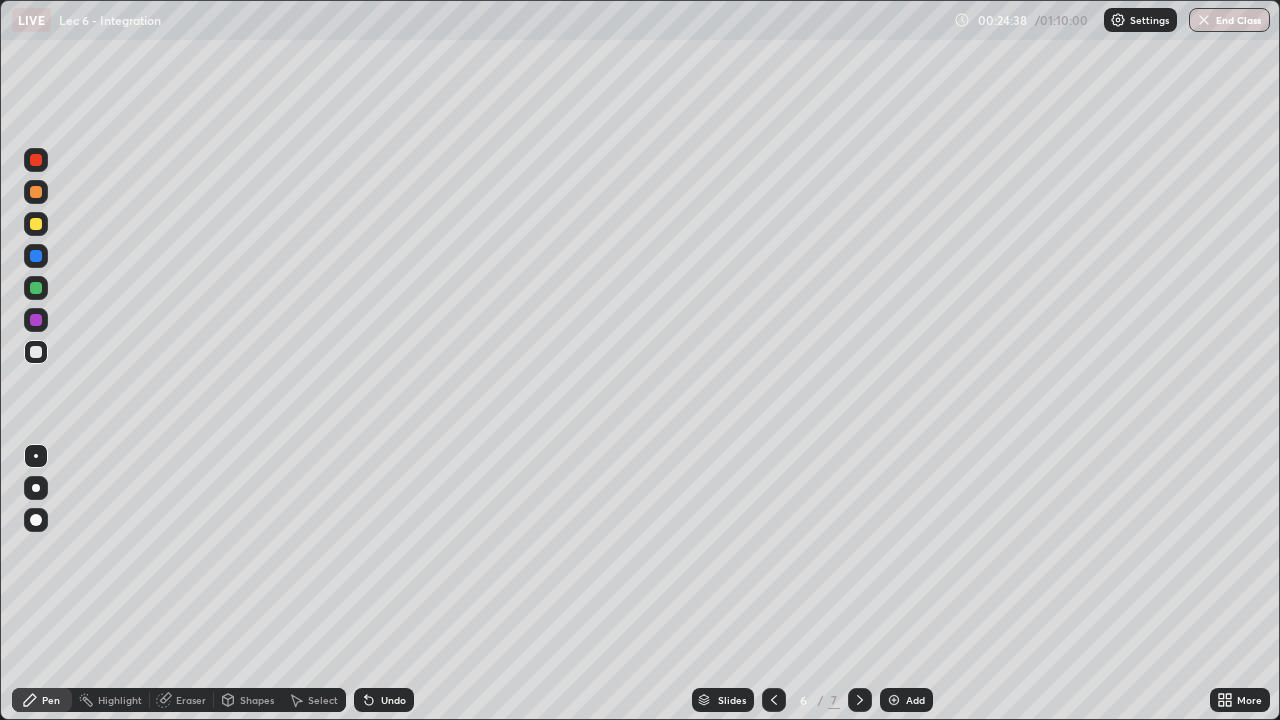 click at bounding box center (860, 700) 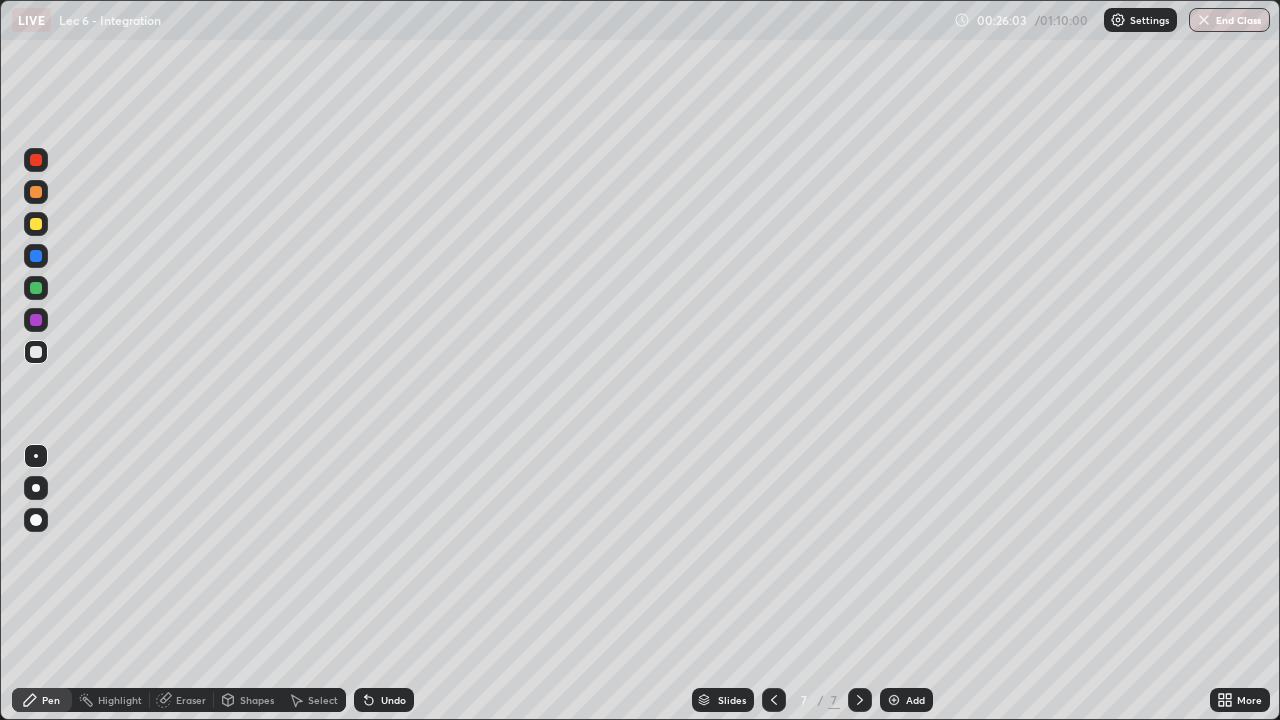 click on "Add" at bounding box center [906, 700] 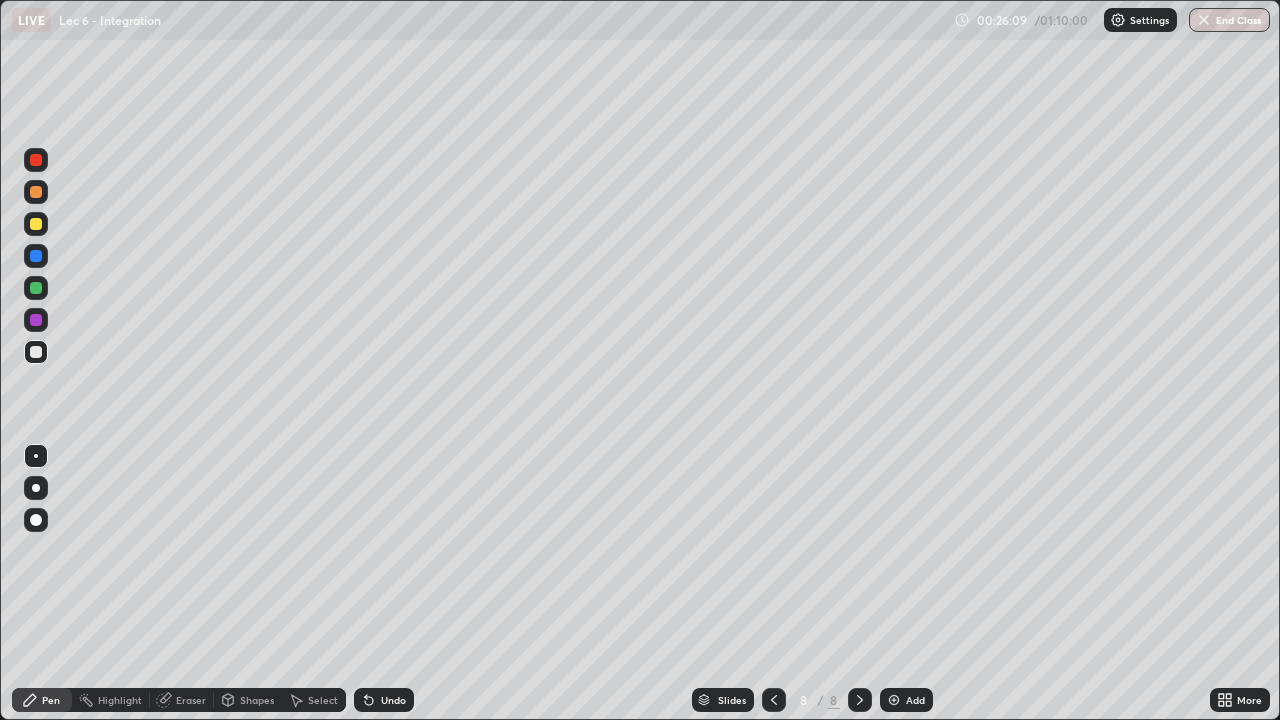 click on "Undo" at bounding box center (393, 700) 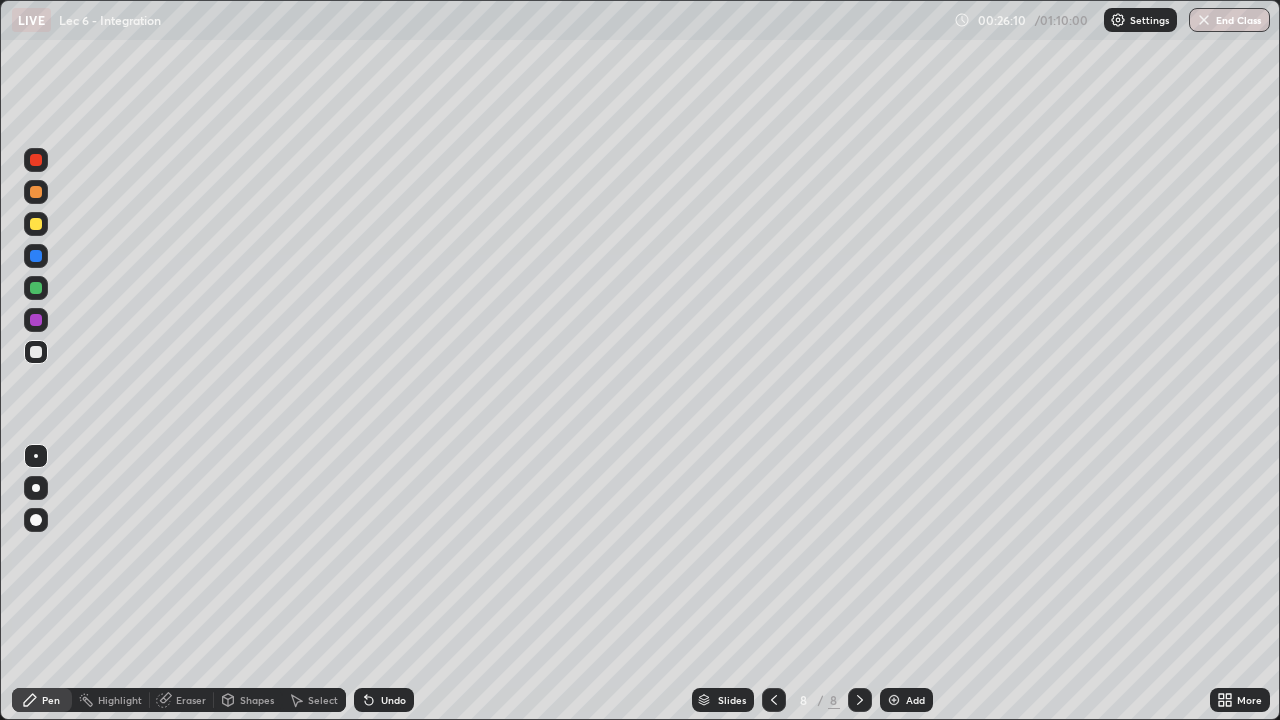 click on "Undo" at bounding box center (393, 700) 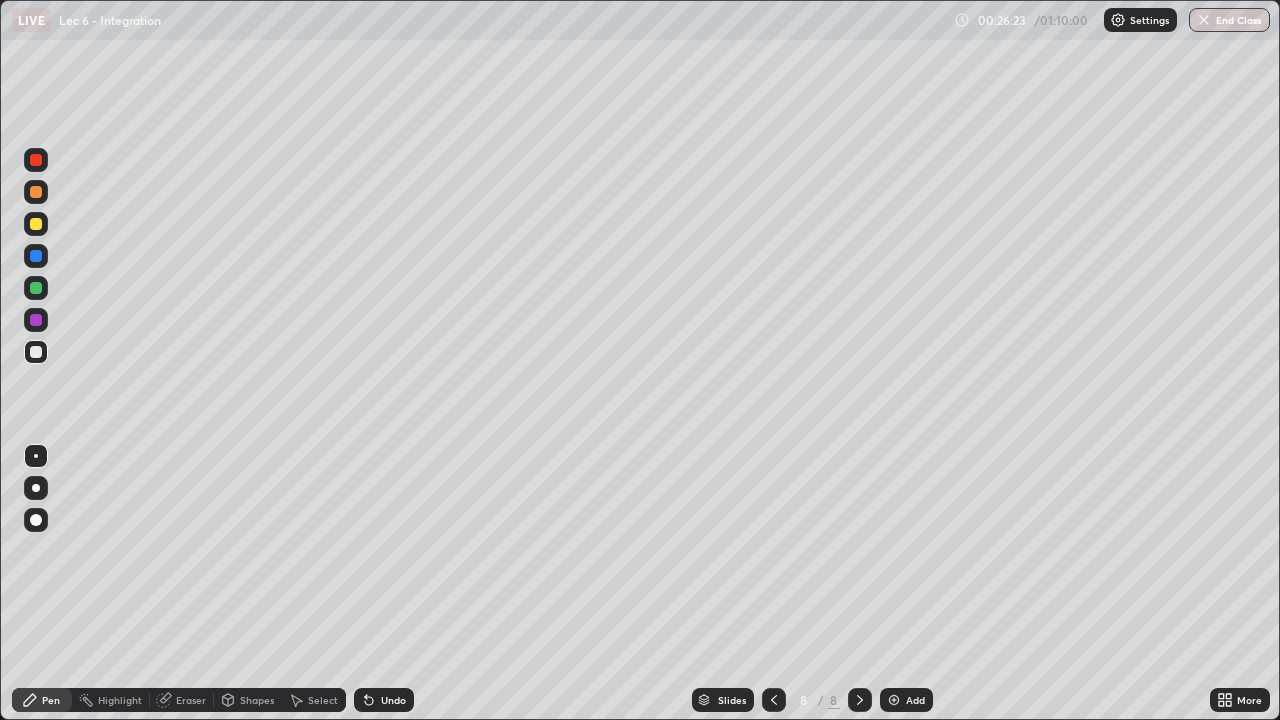 click on "Undo" at bounding box center (393, 700) 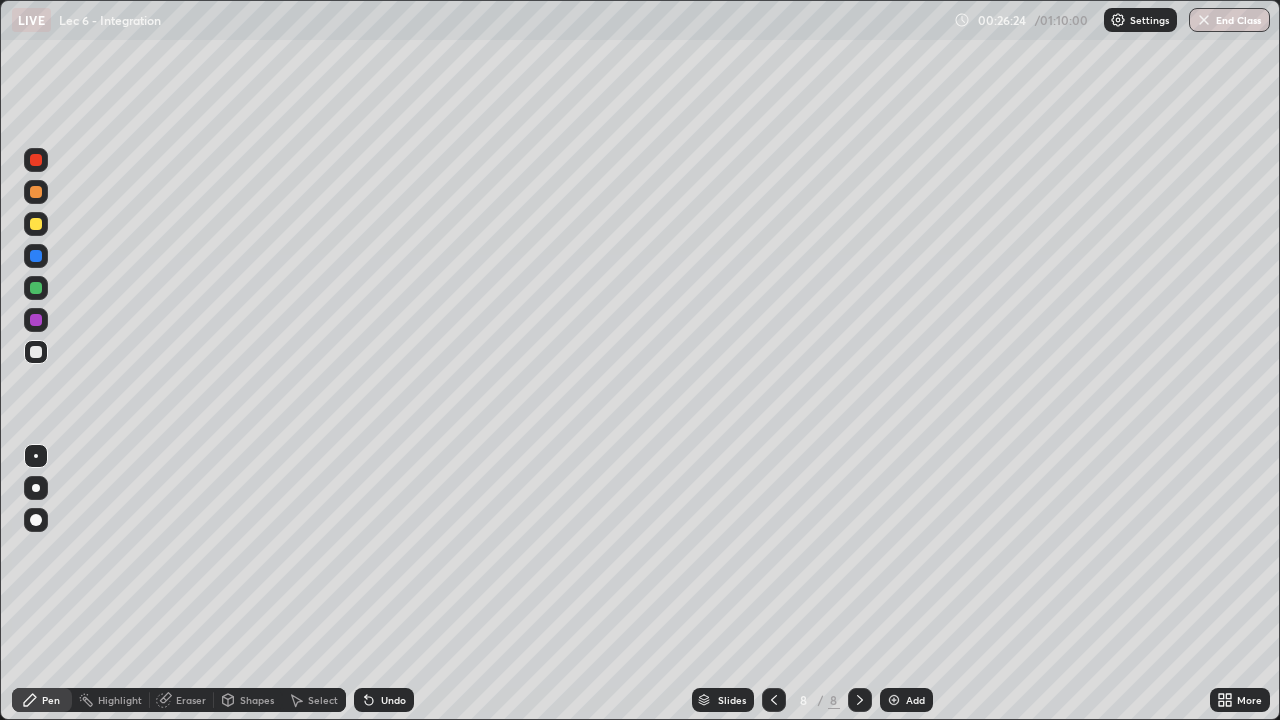 click on "Undo" at bounding box center (393, 700) 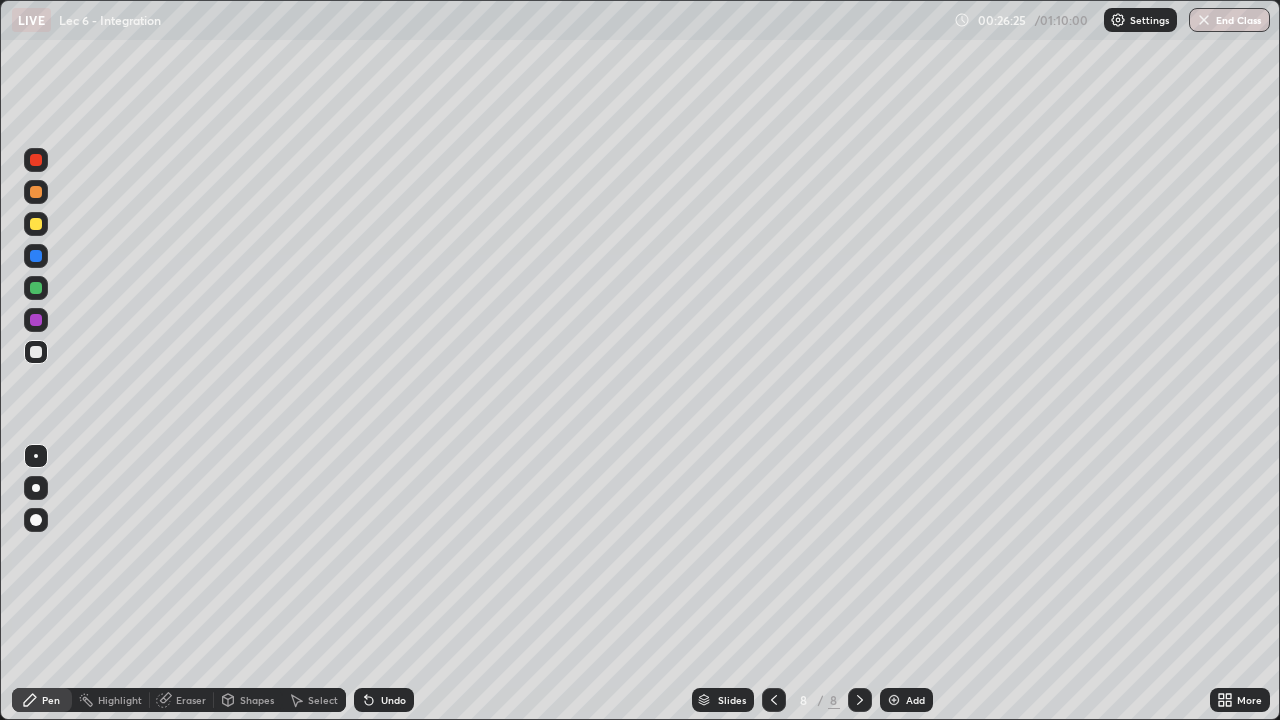 click on "Undo" at bounding box center [384, 700] 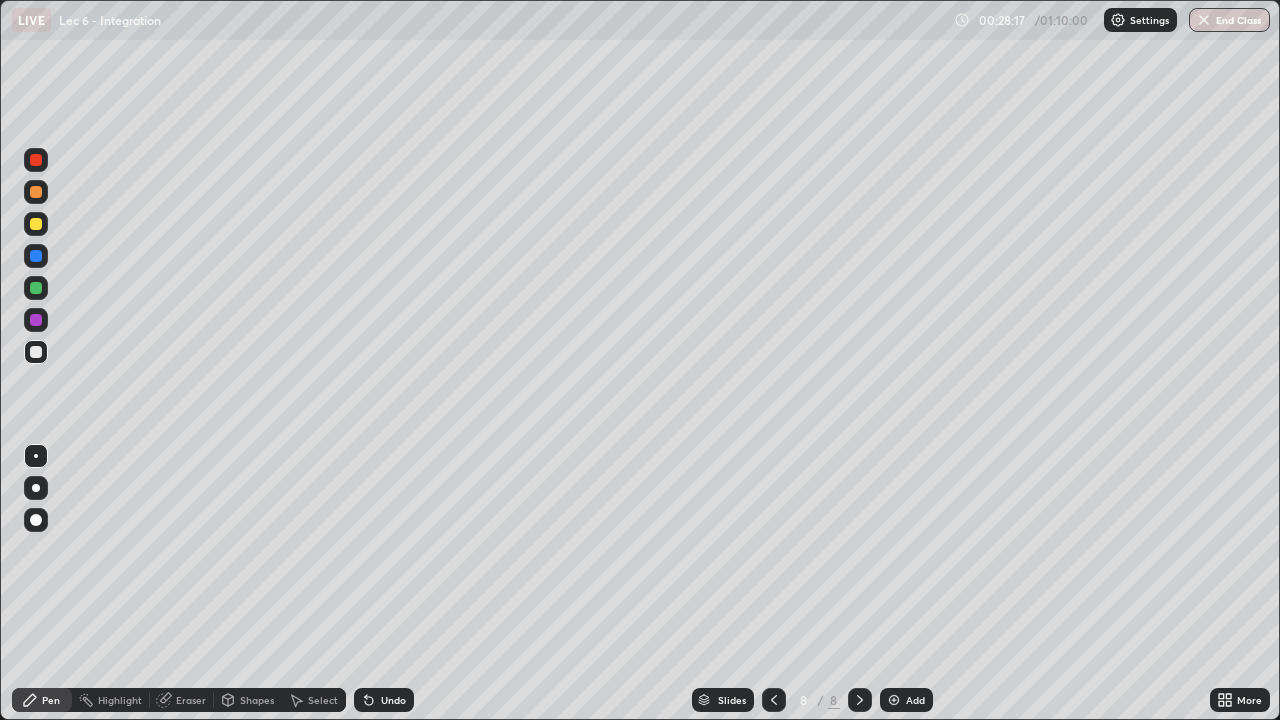 click on "Undo" at bounding box center (393, 700) 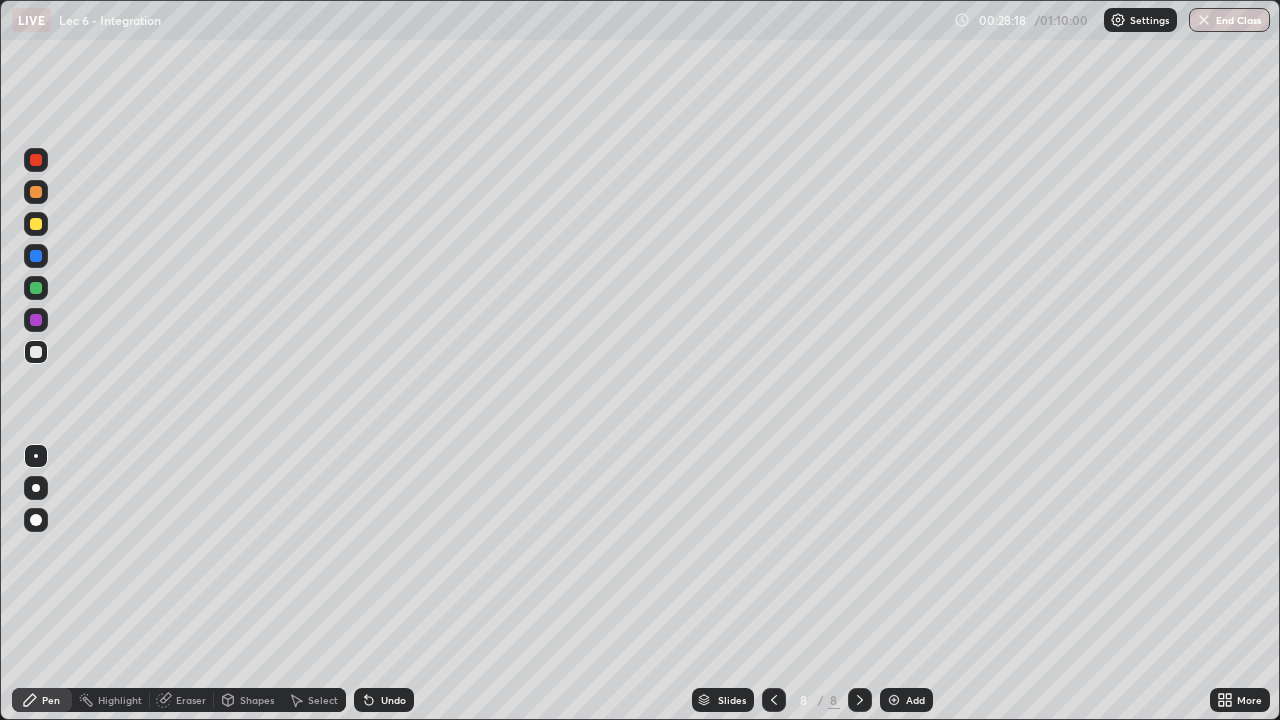 click on "Undo" at bounding box center [393, 700] 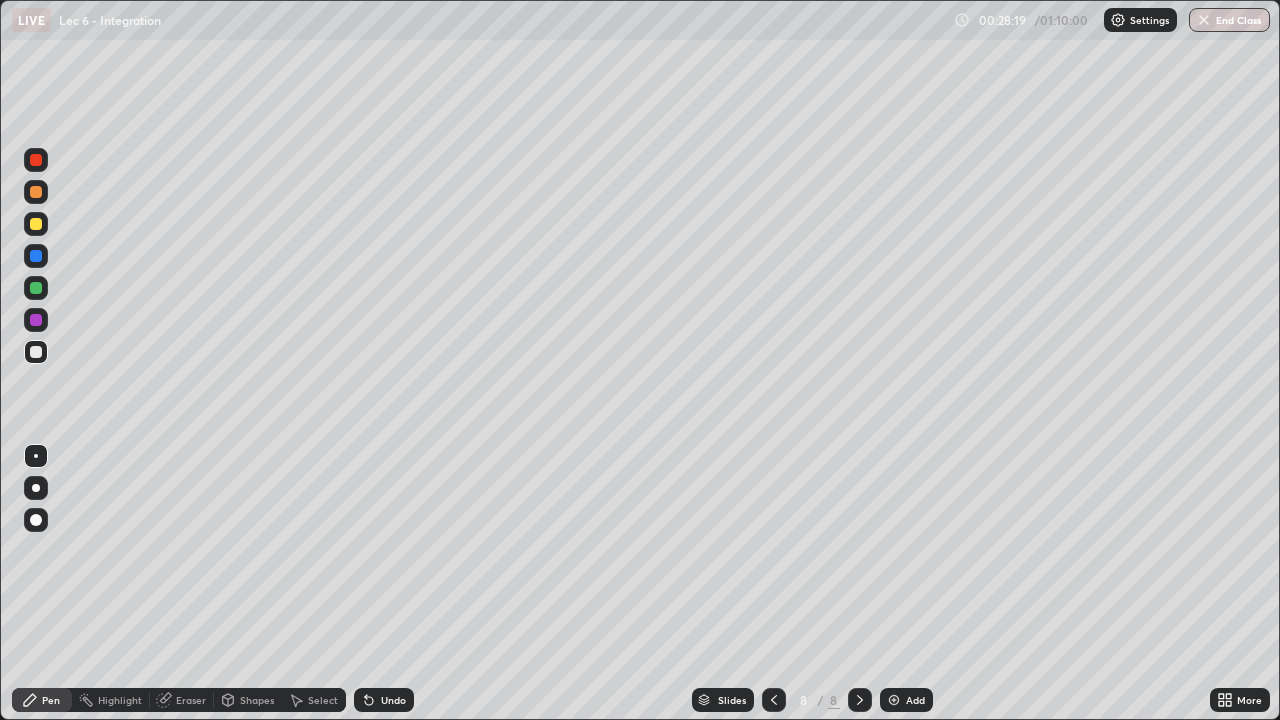 click on "Undo" at bounding box center [384, 700] 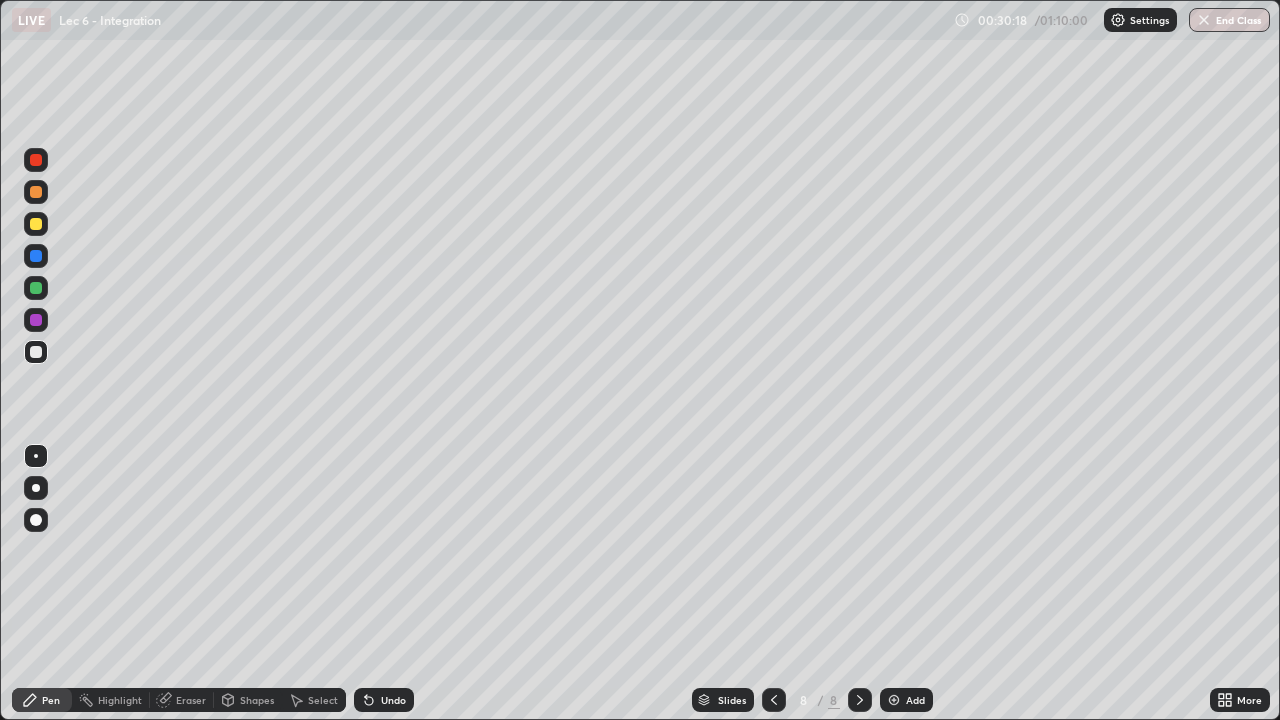 click on "Add" at bounding box center (915, 700) 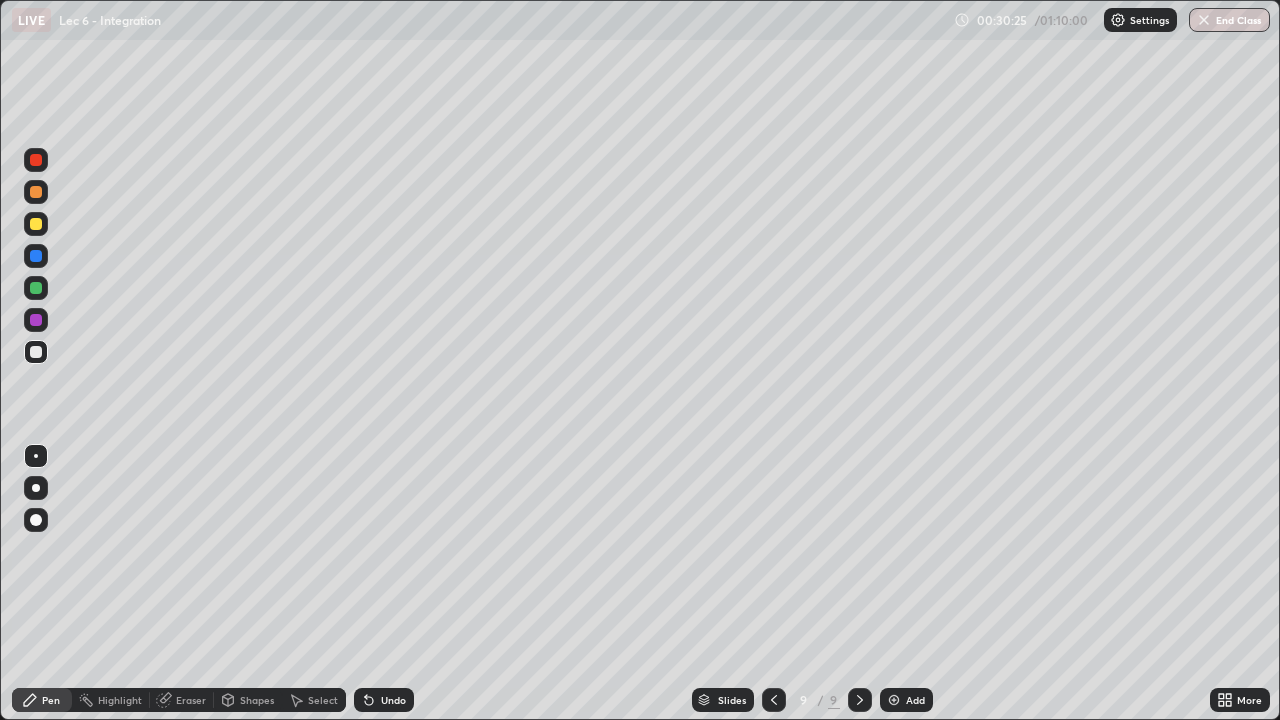 click 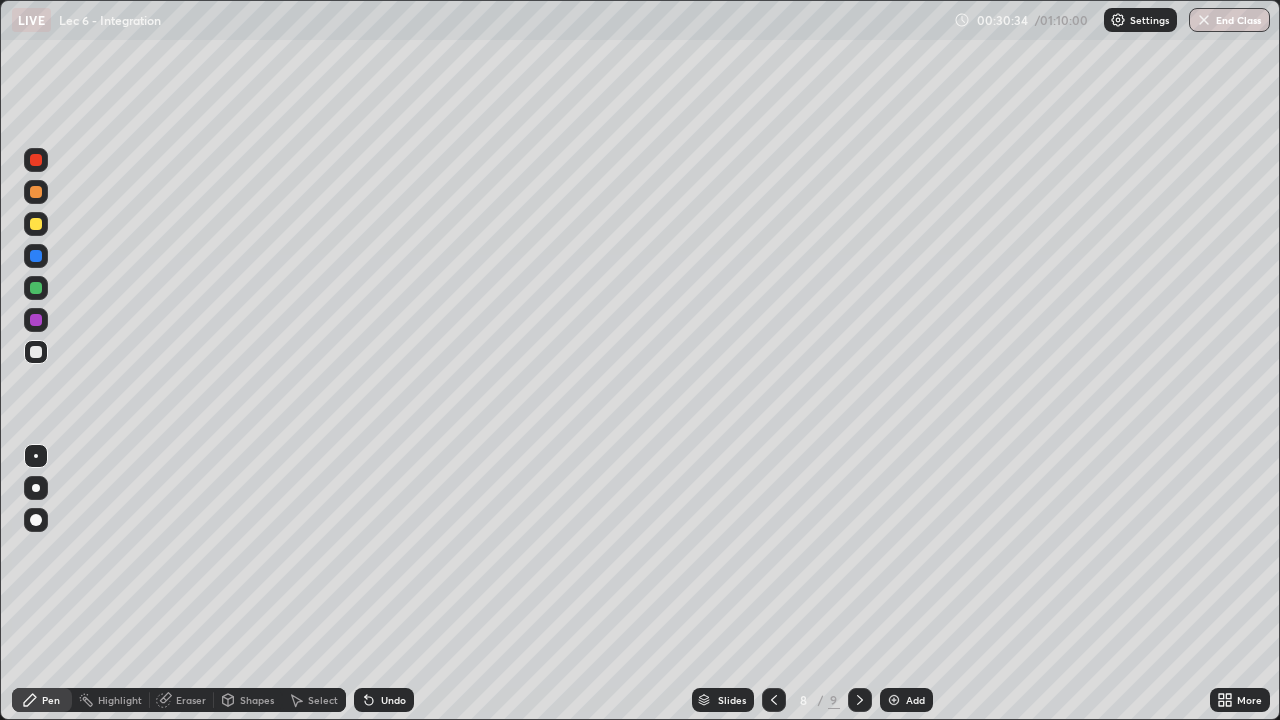 click 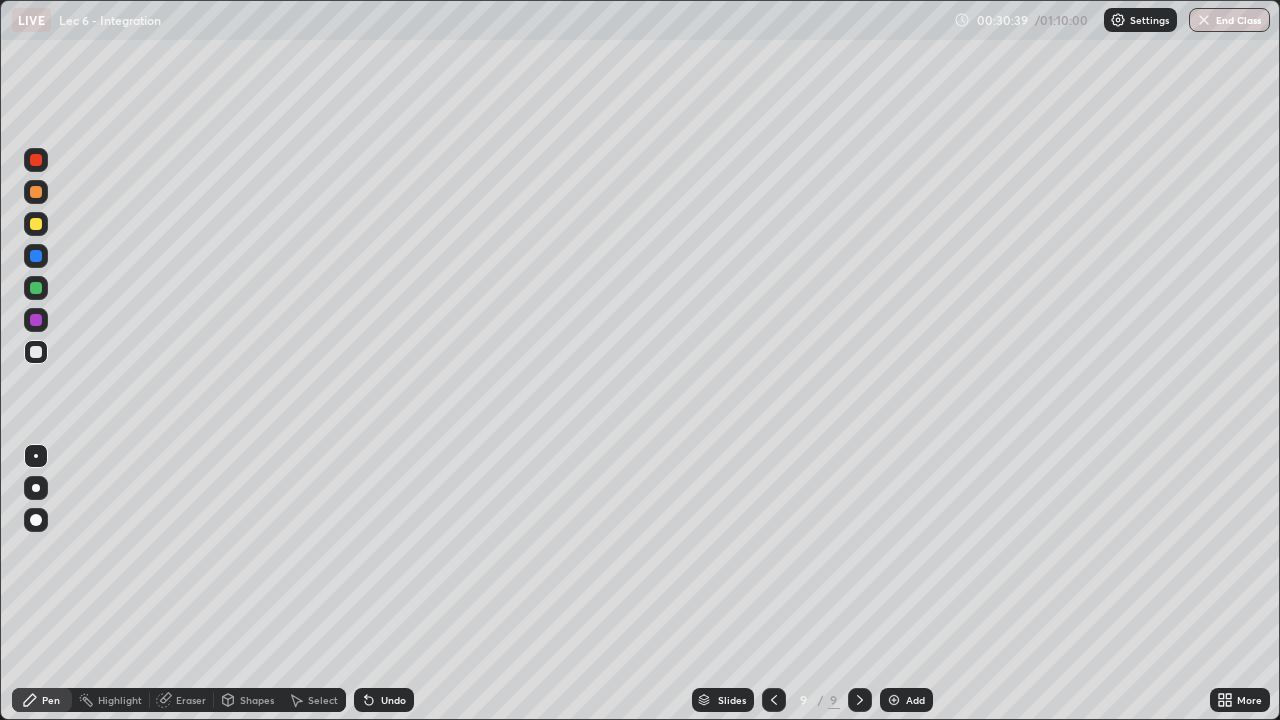 click at bounding box center [774, 700] 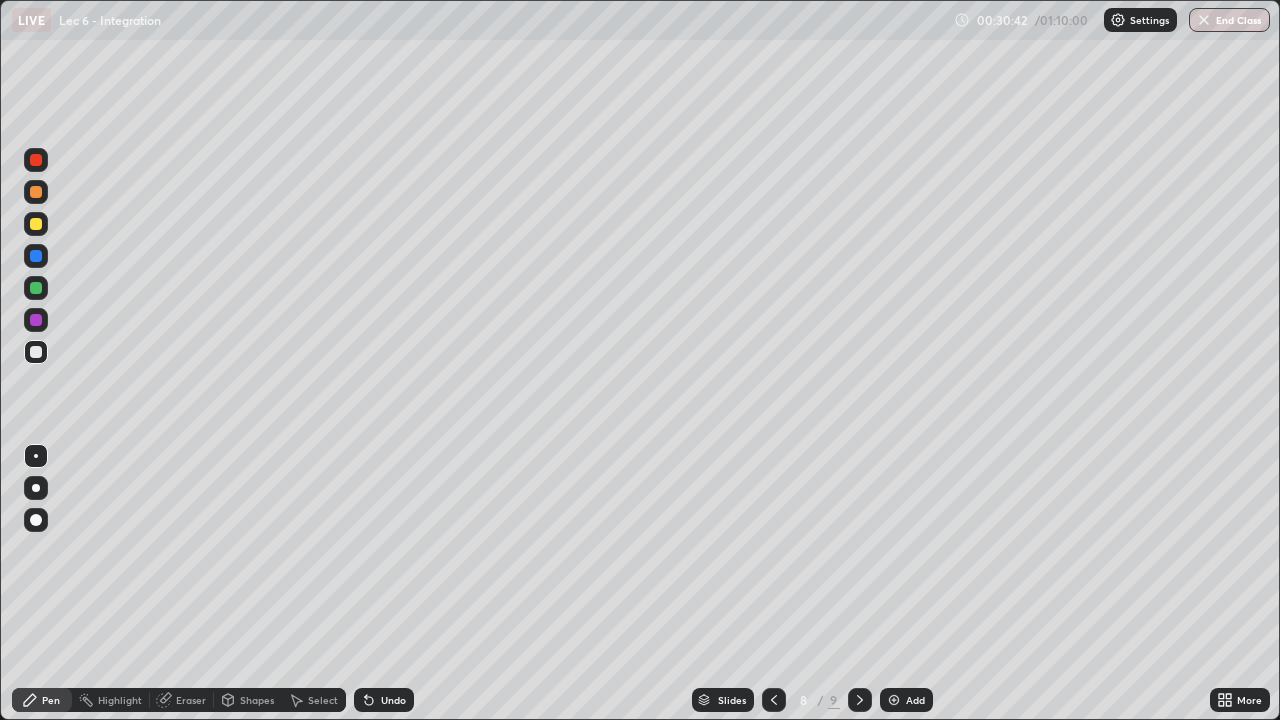 click 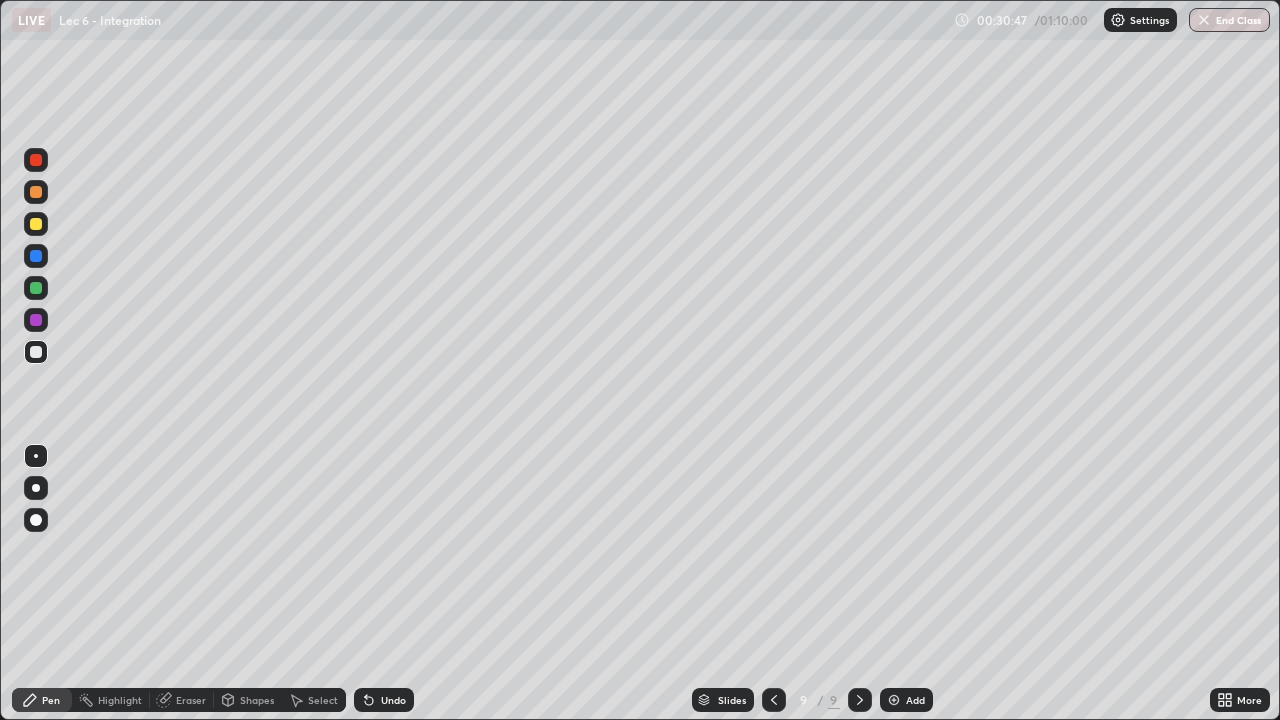 click 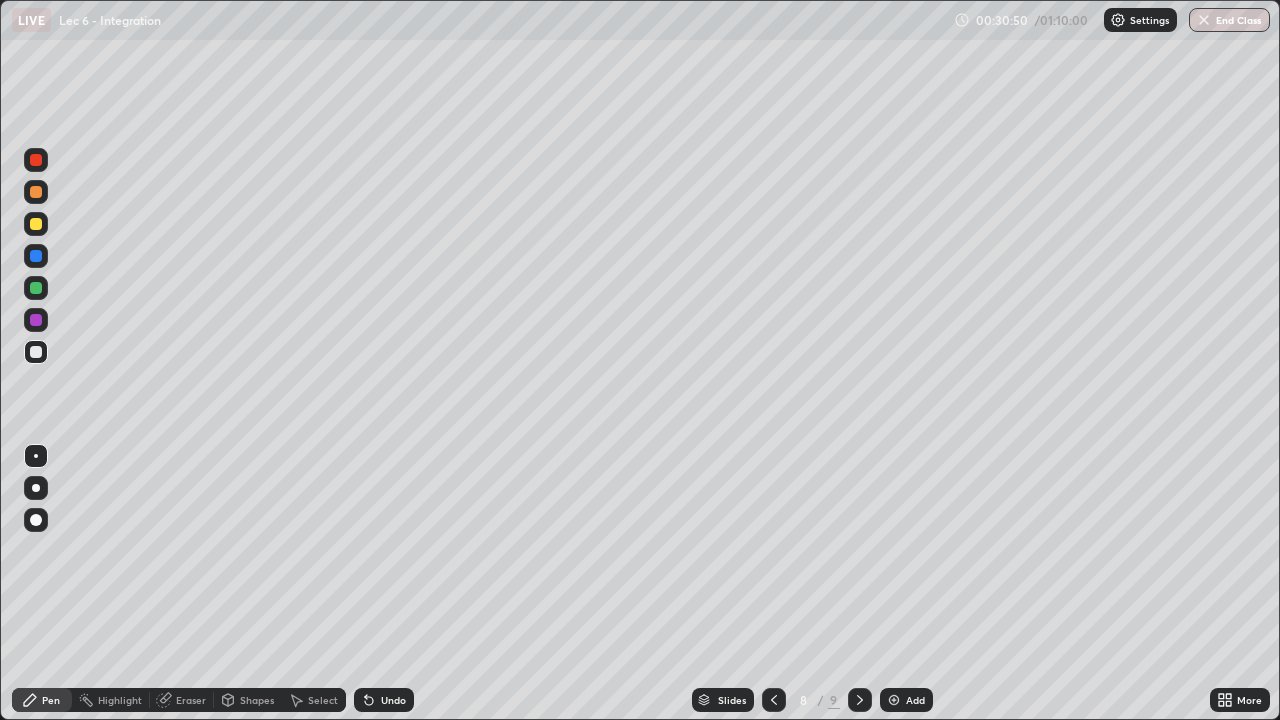 click 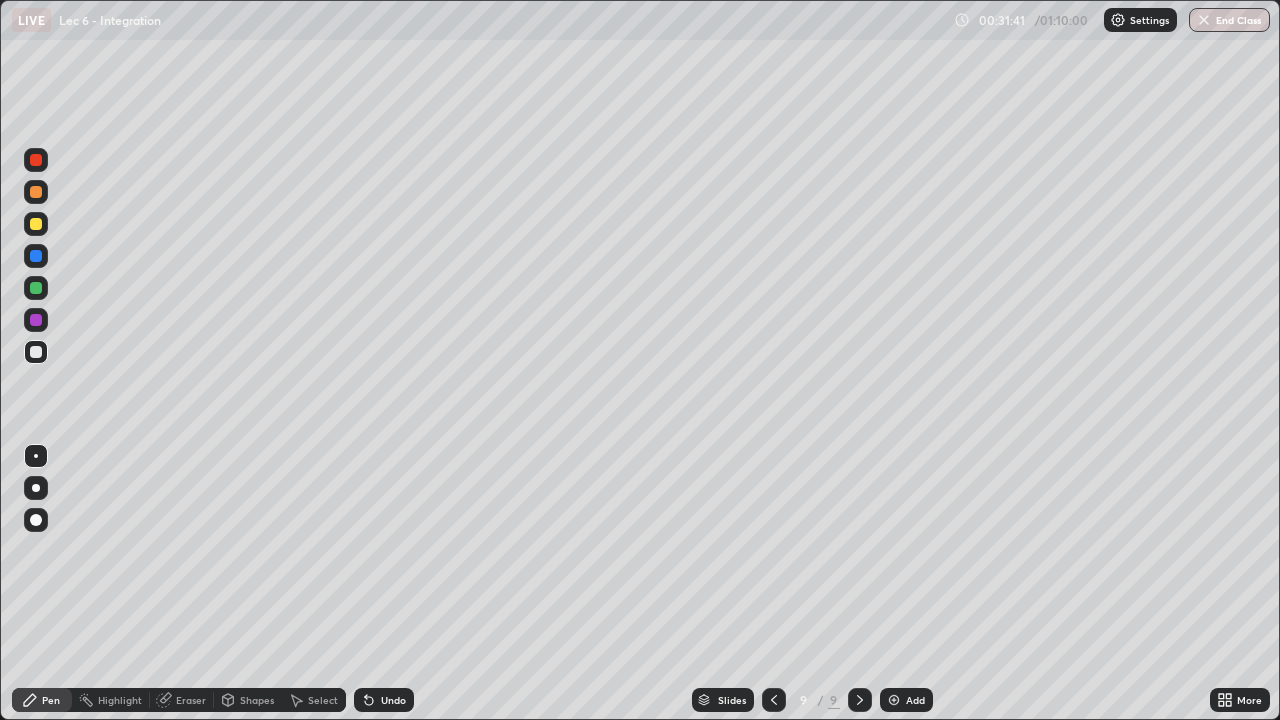 click 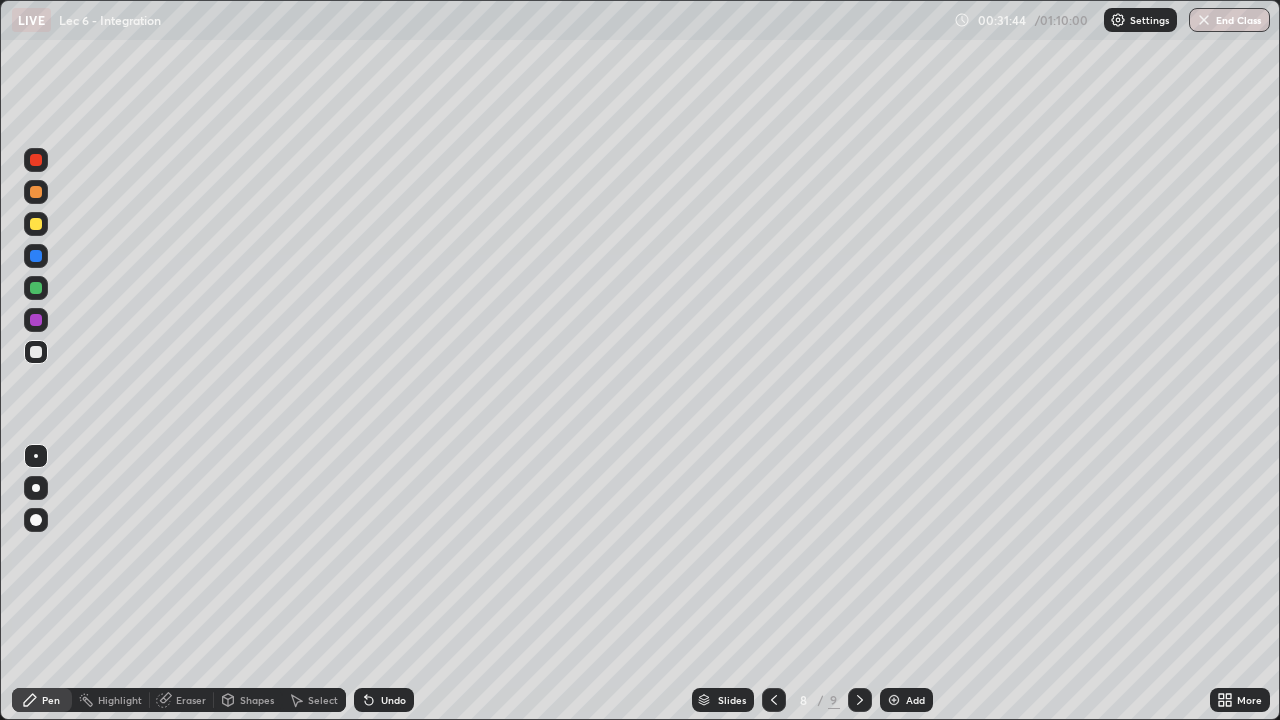 click 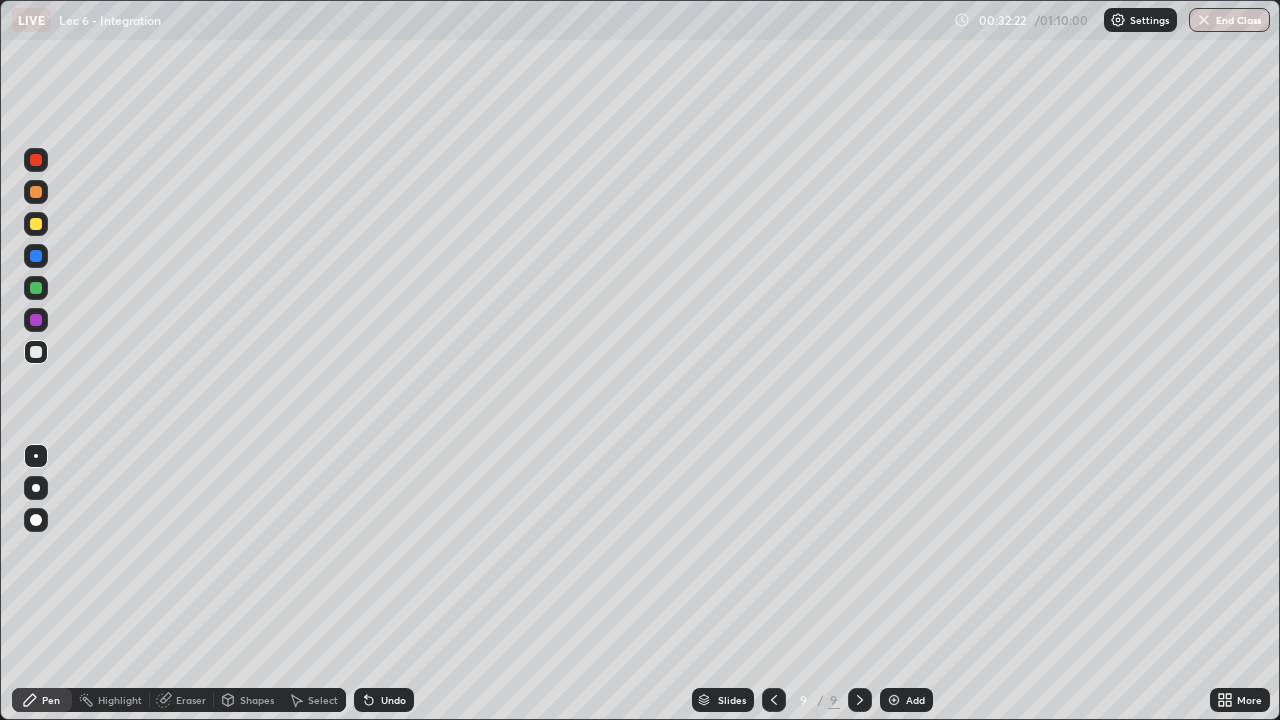 click 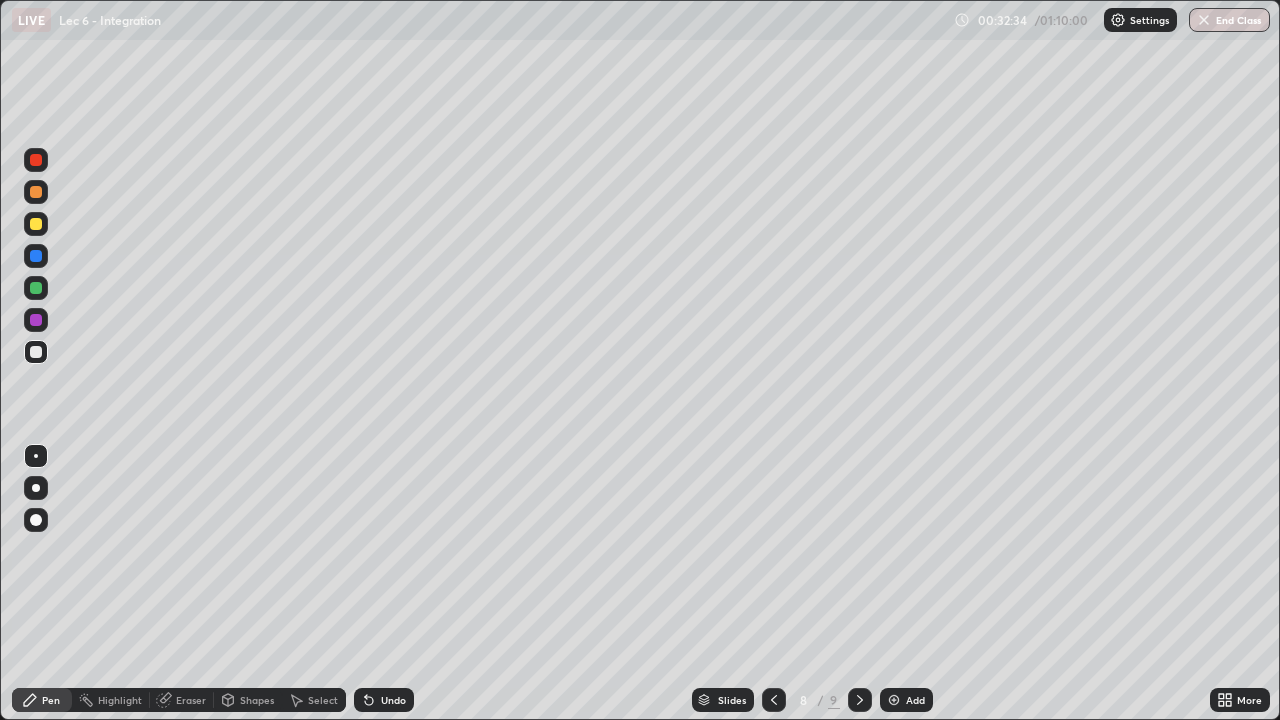 click 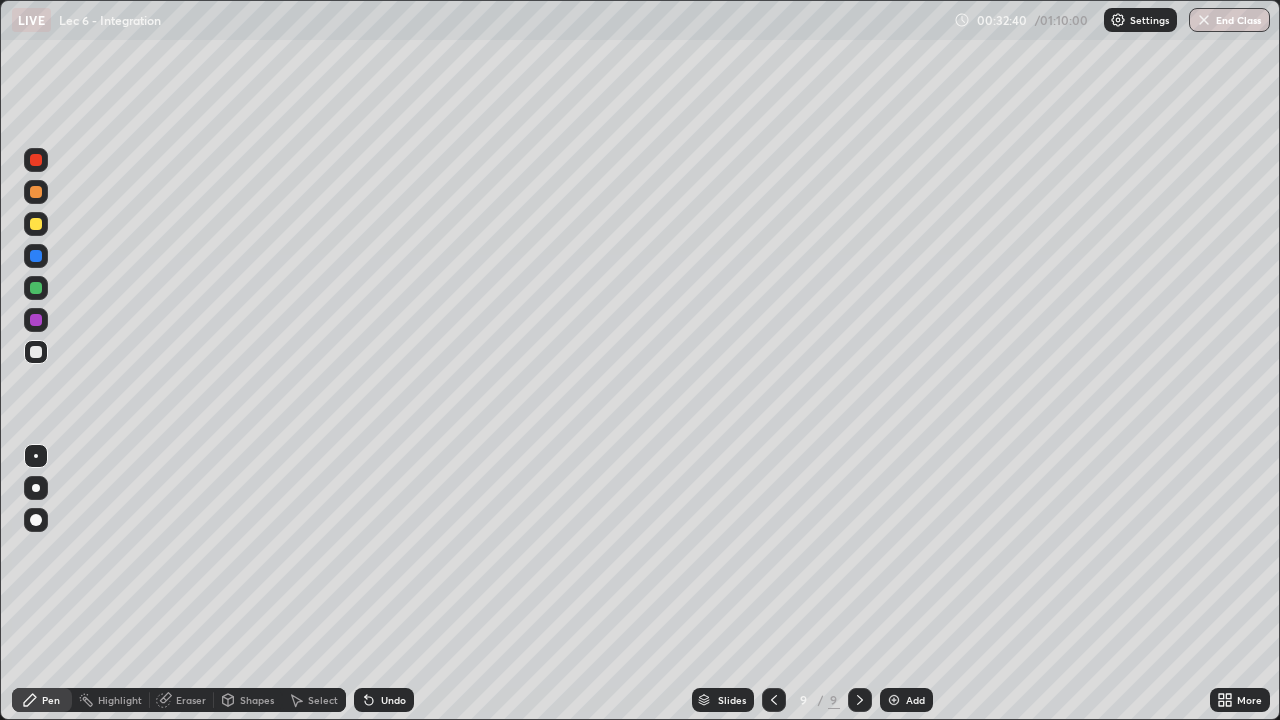 click at bounding box center [774, 700] 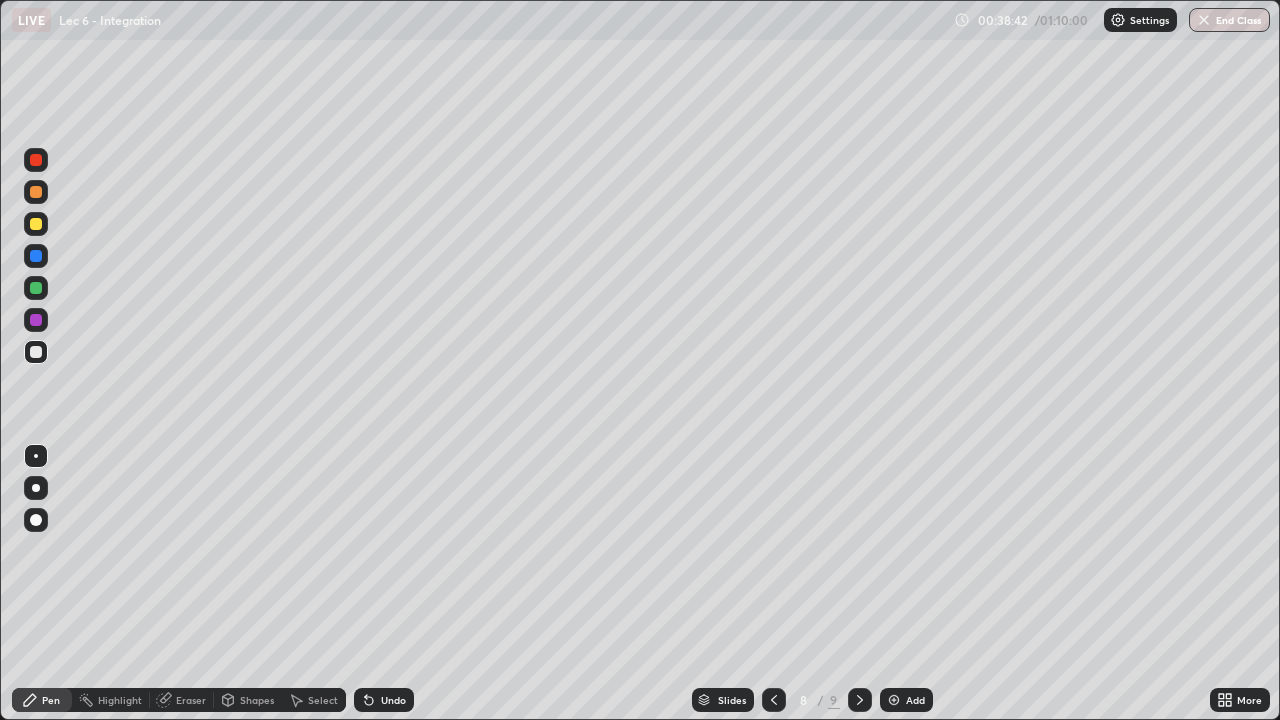 click 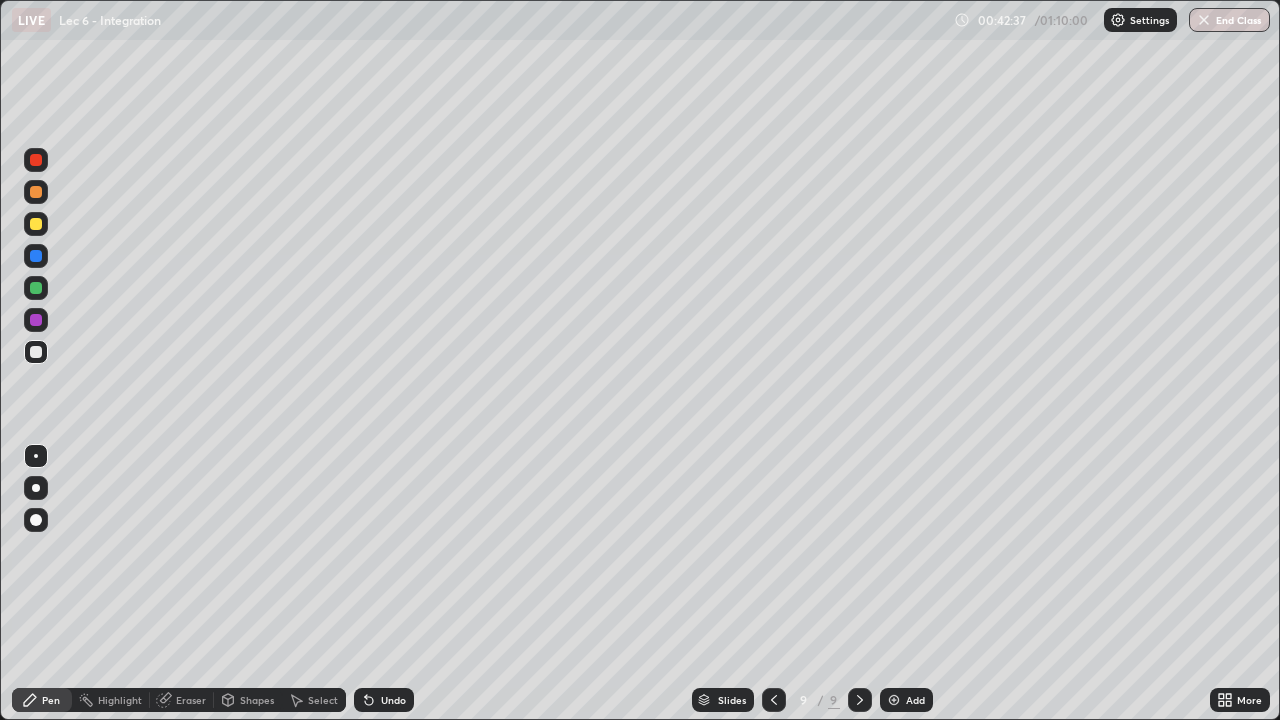 click on "Add" at bounding box center [906, 700] 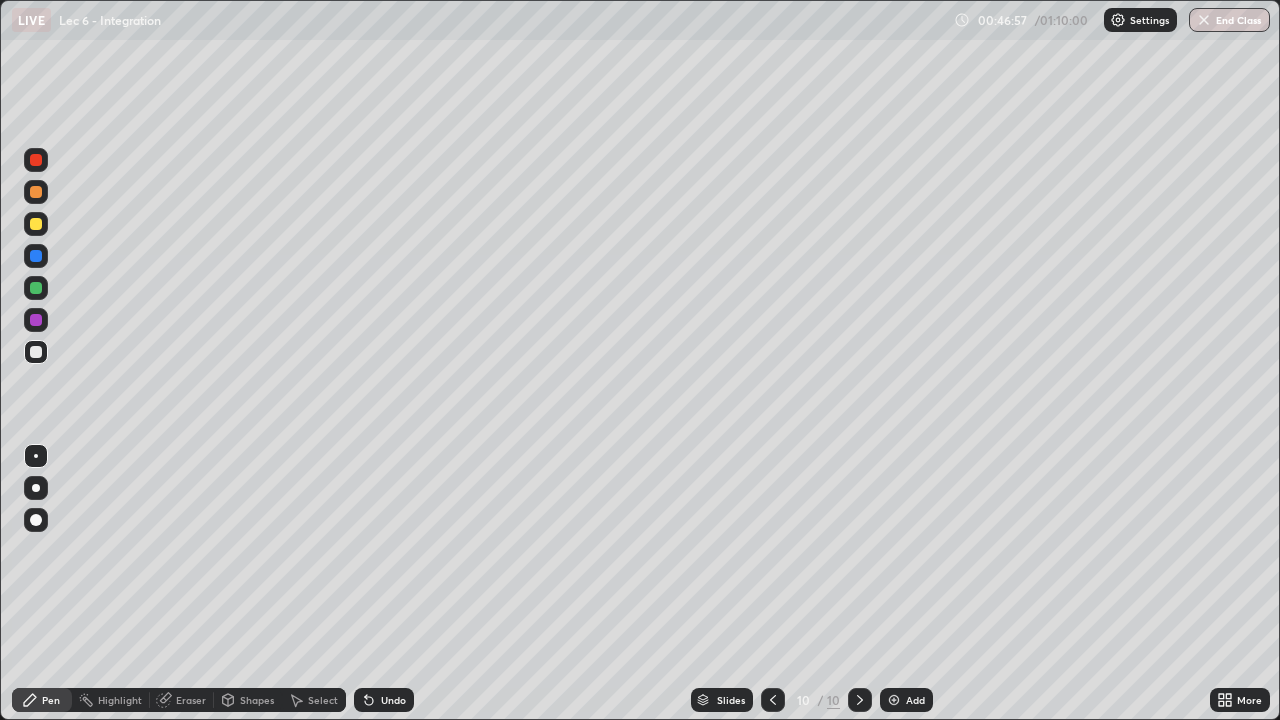 click on "Eraser" at bounding box center [191, 700] 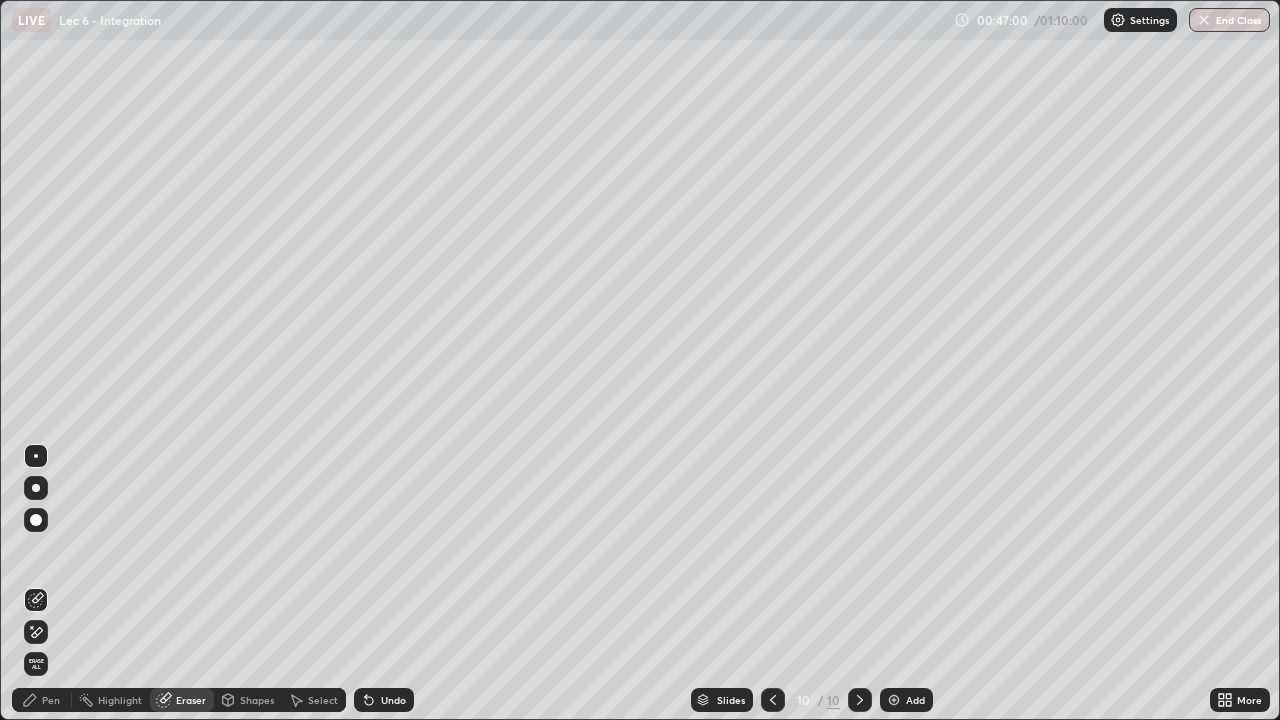 click on "Pen" at bounding box center (42, 700) 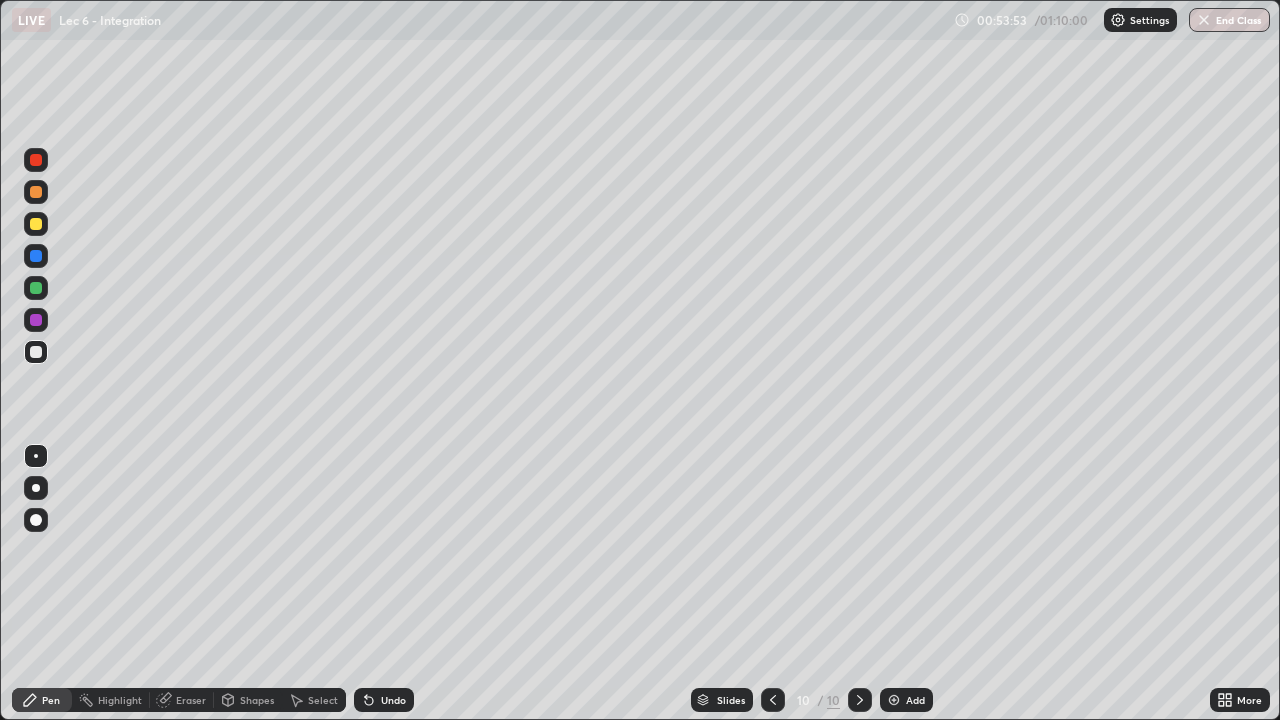 click on "Add" at bounding box center [915, 700] 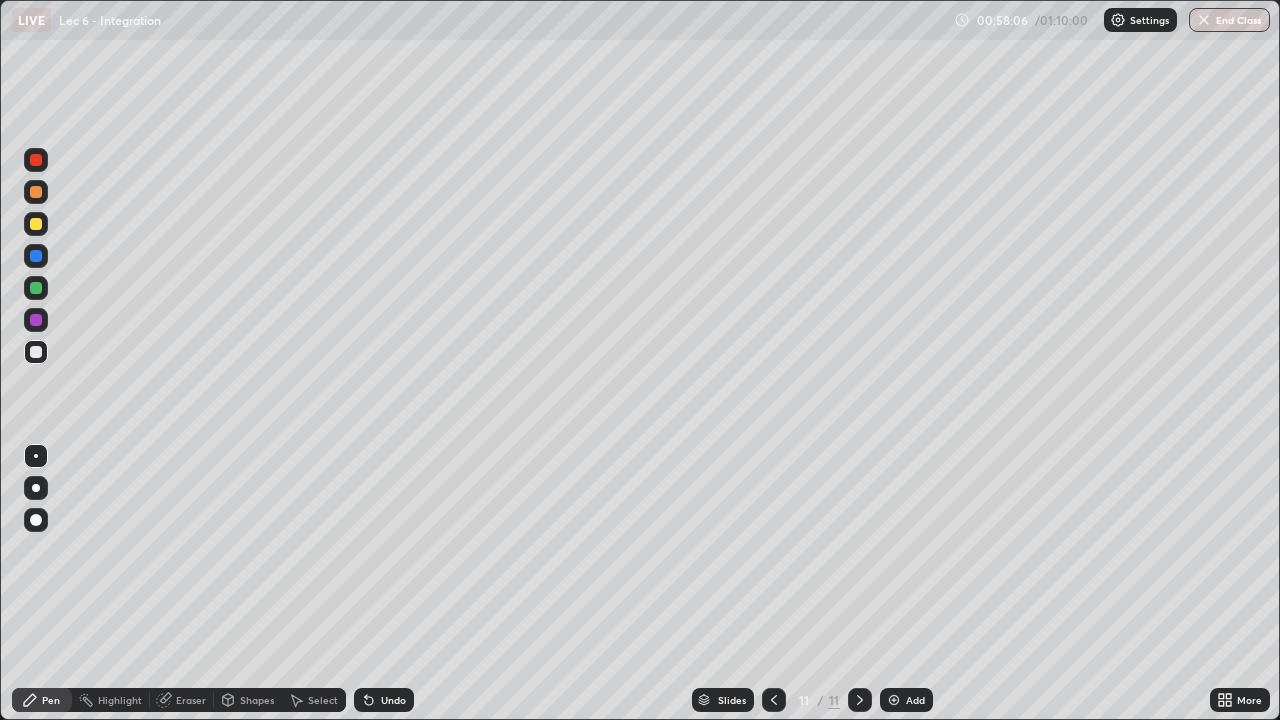 click on "Setting up your live class" at bounding box center (640, 360) 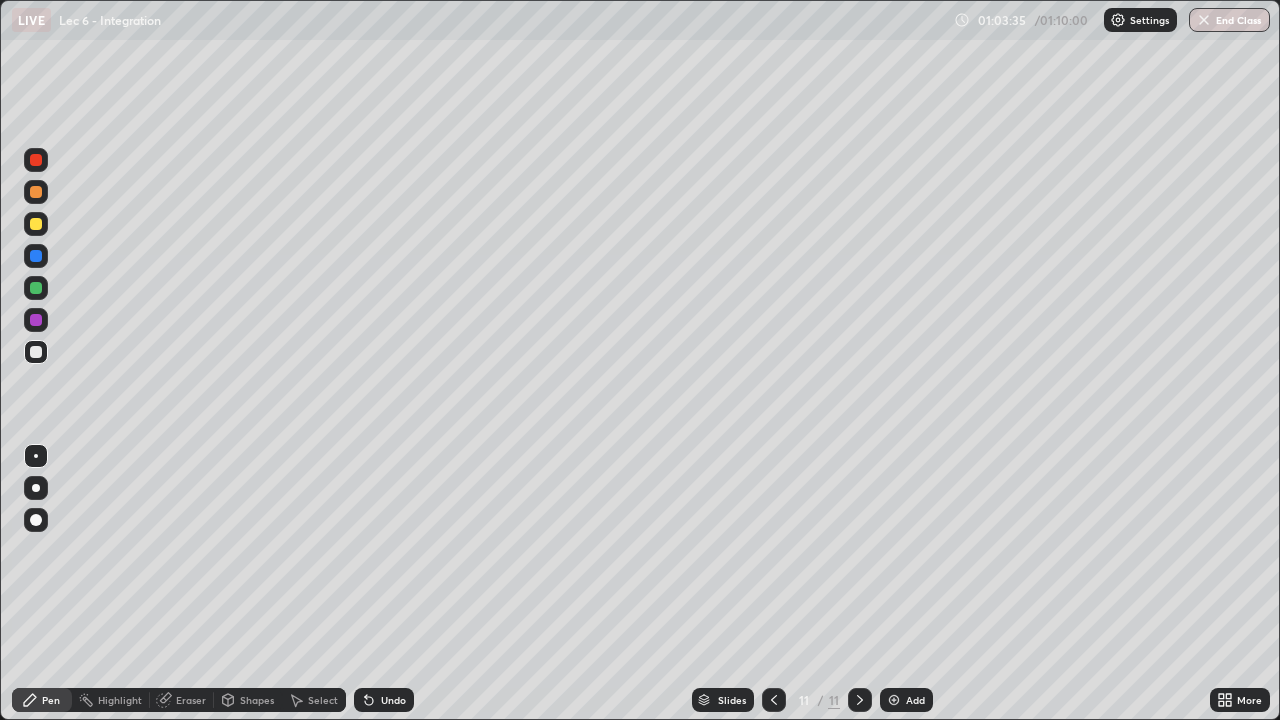 click at bounding box center [1204, 20] 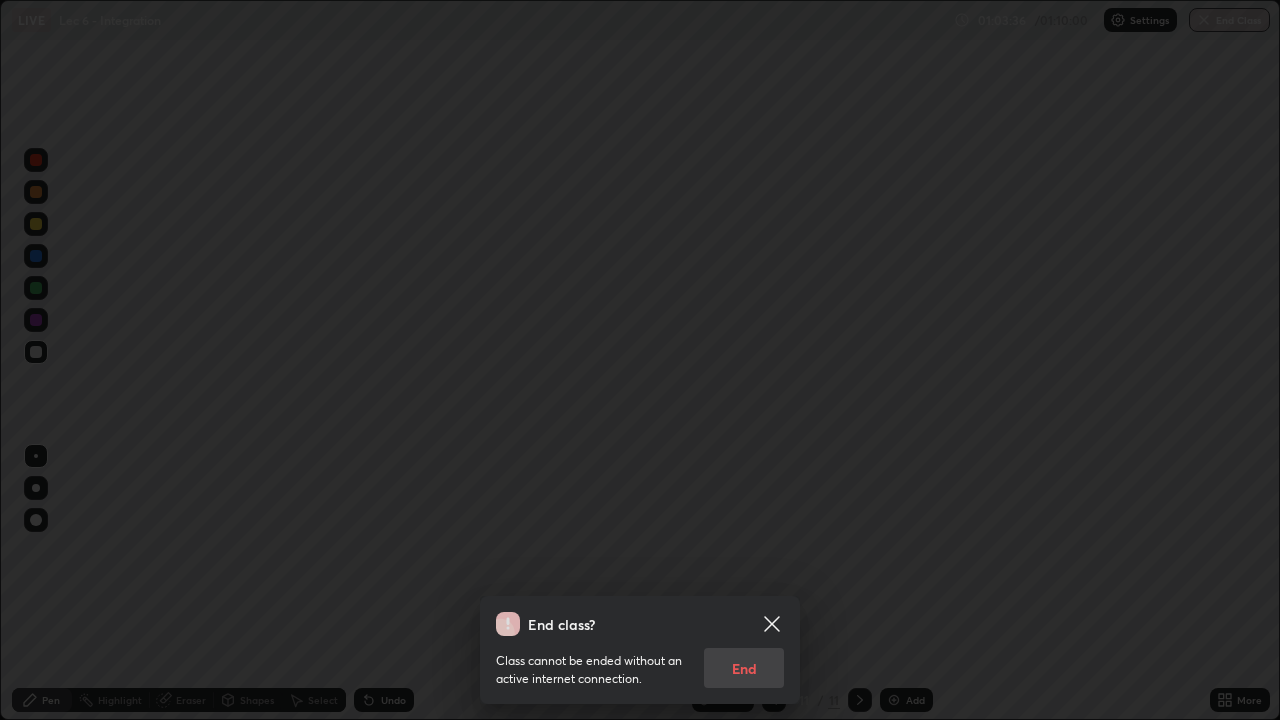 click on "Class cannot be ended without an active internet connection. End" at bounding box center (640, 662) 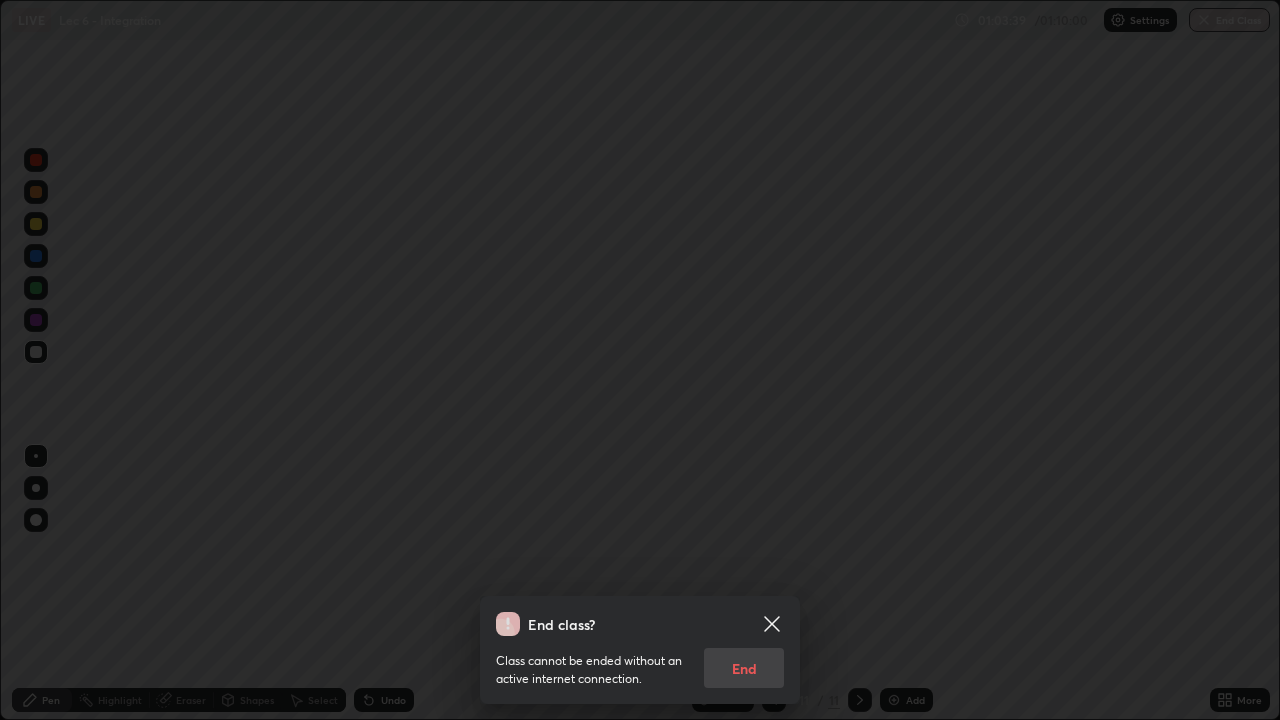 click 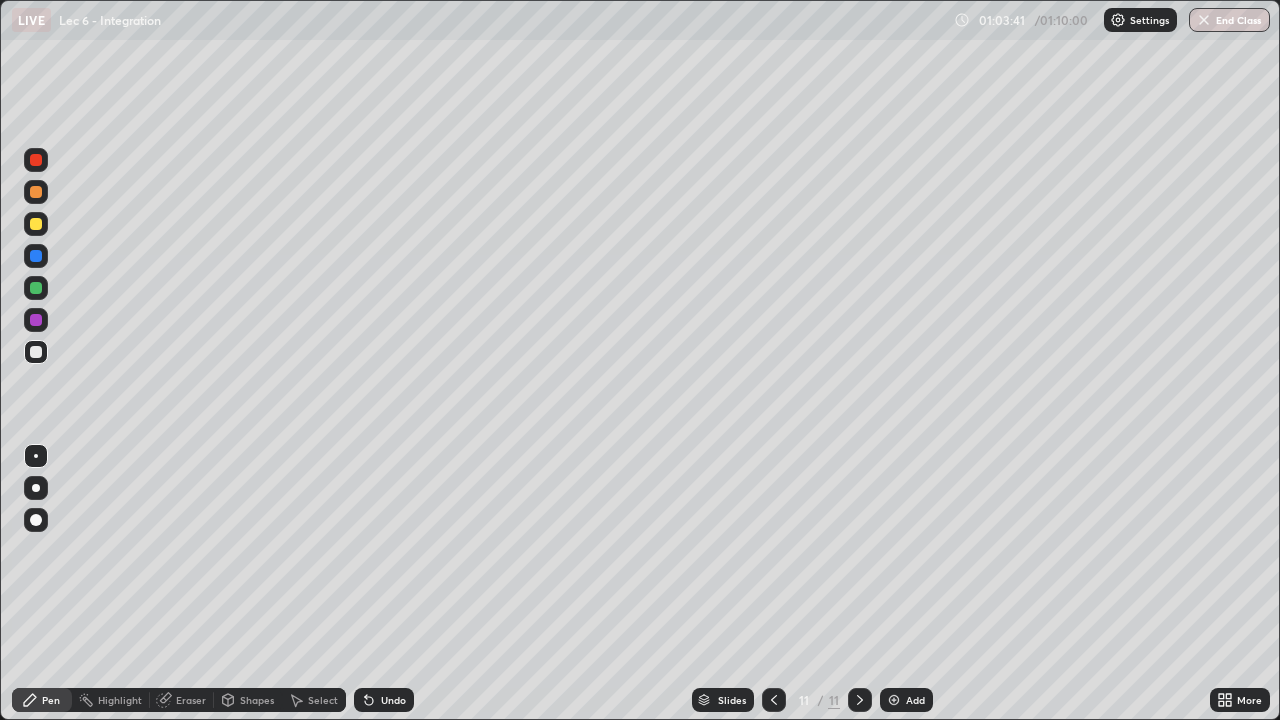 click on "End Class" at bounding box center [1229, 20] 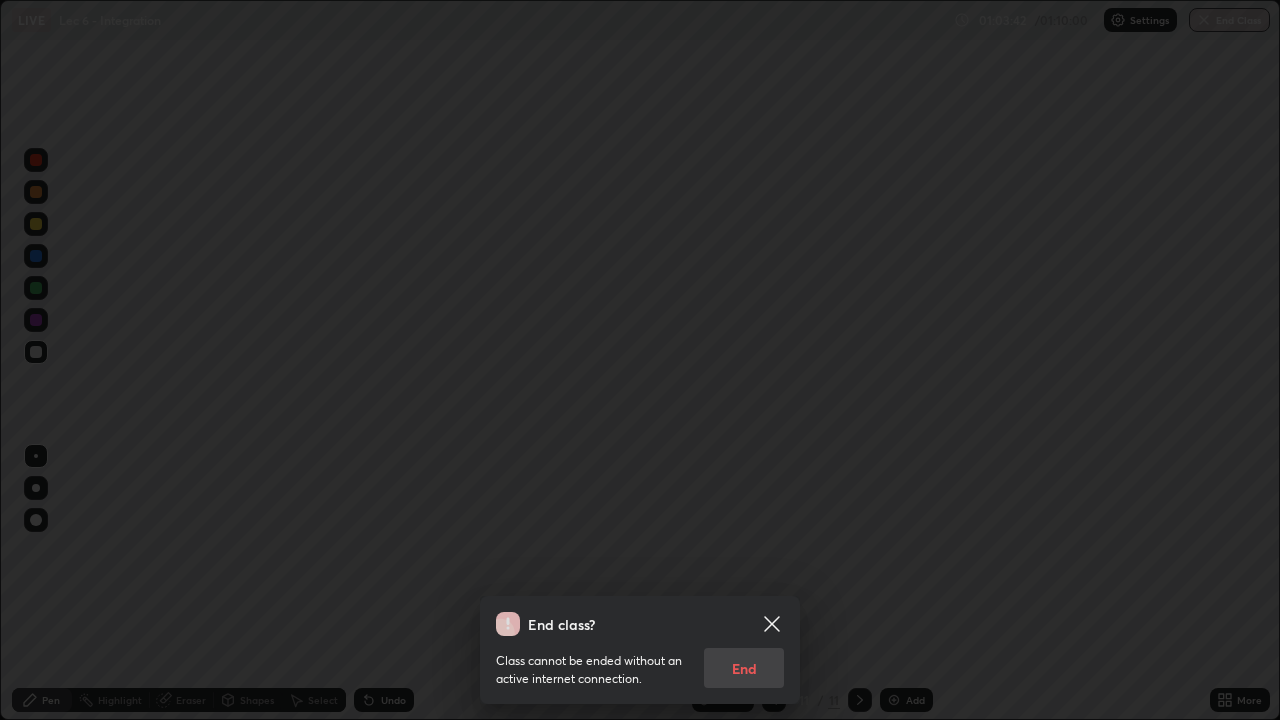 click on "Class cannot be ended without an active internet connection. End" at bounding box center [640, 662] 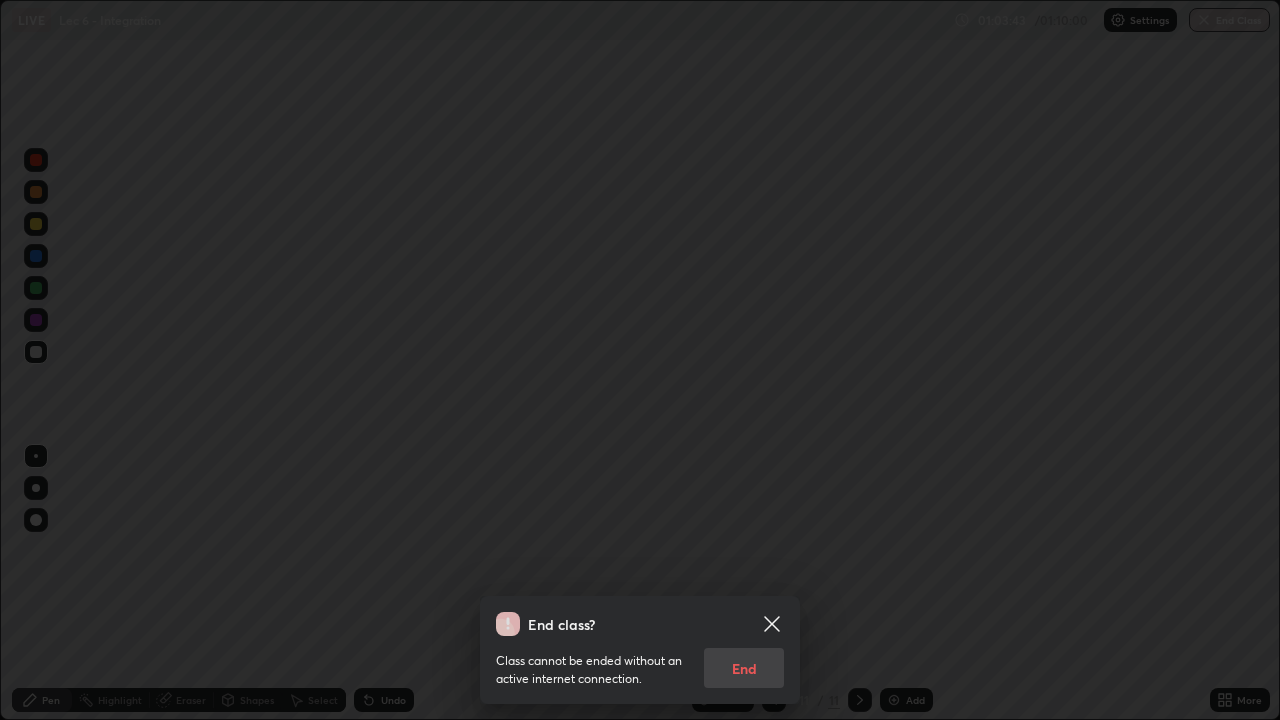 click on "Class cannot be ended without an active internet connection. End" at bounding box center [640, 662] 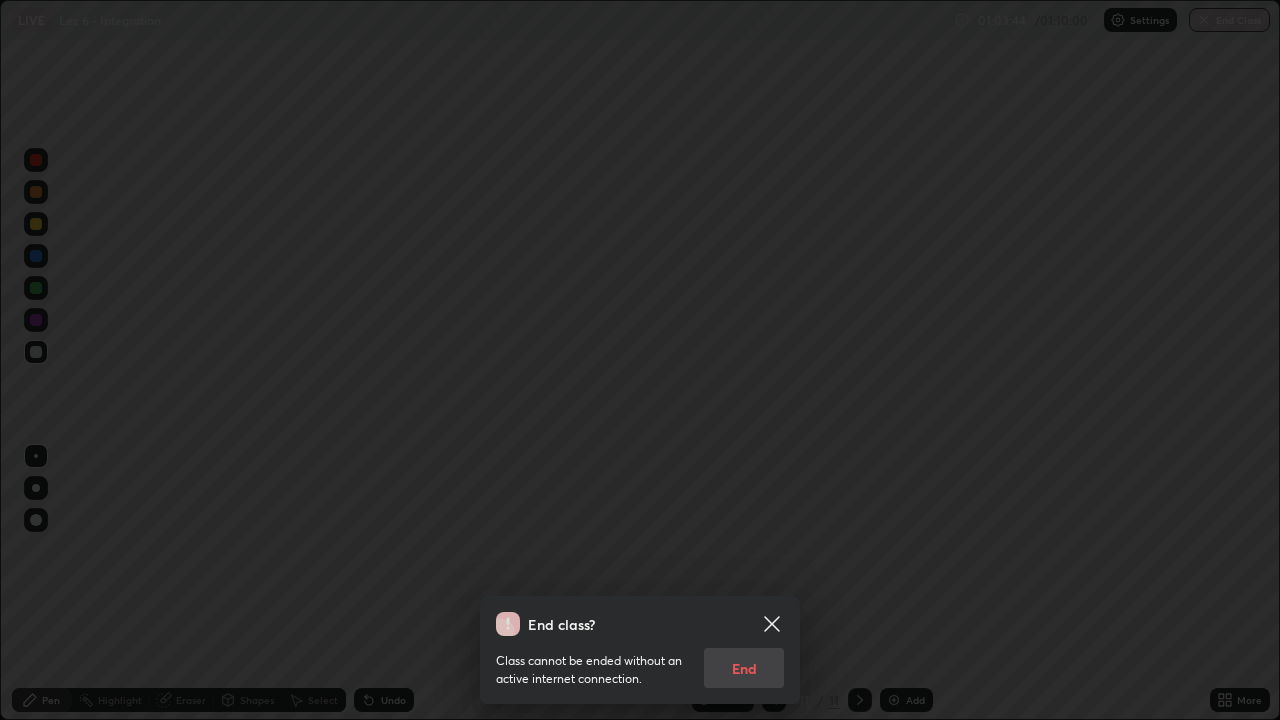 click on "Class cannot be ended without an active internet connection. End" at bounding box center [640, 662] 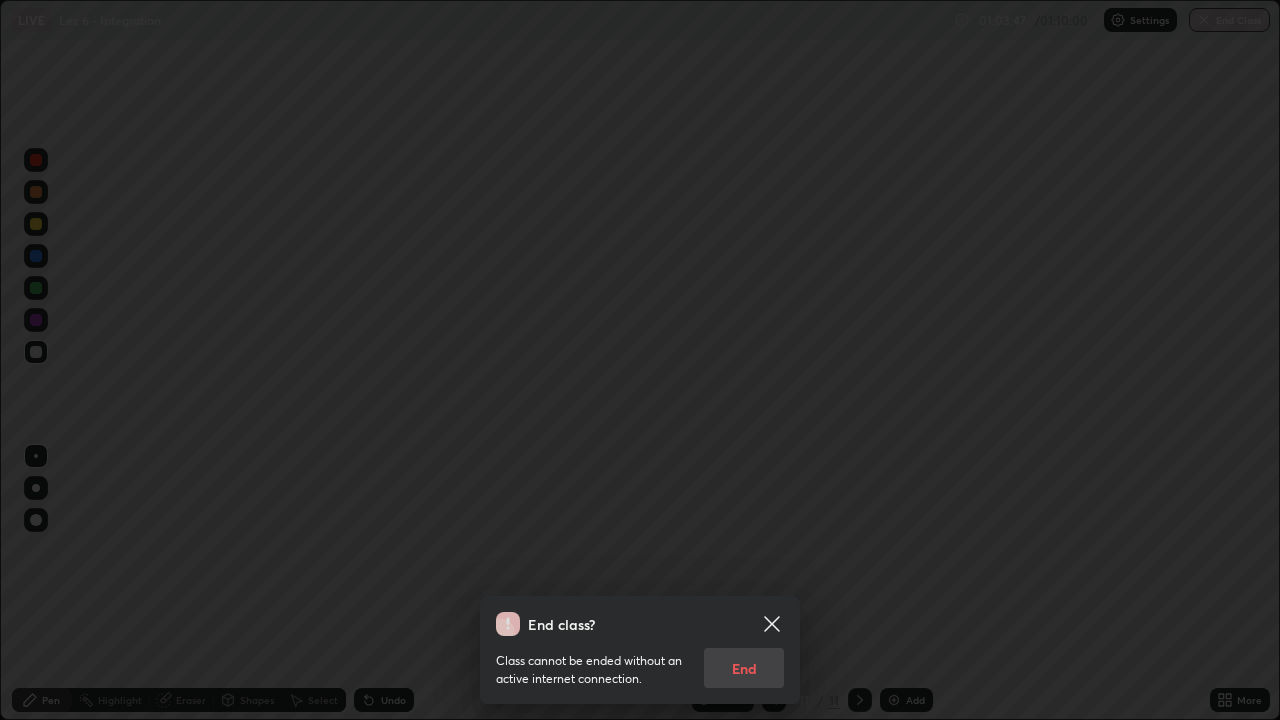 click 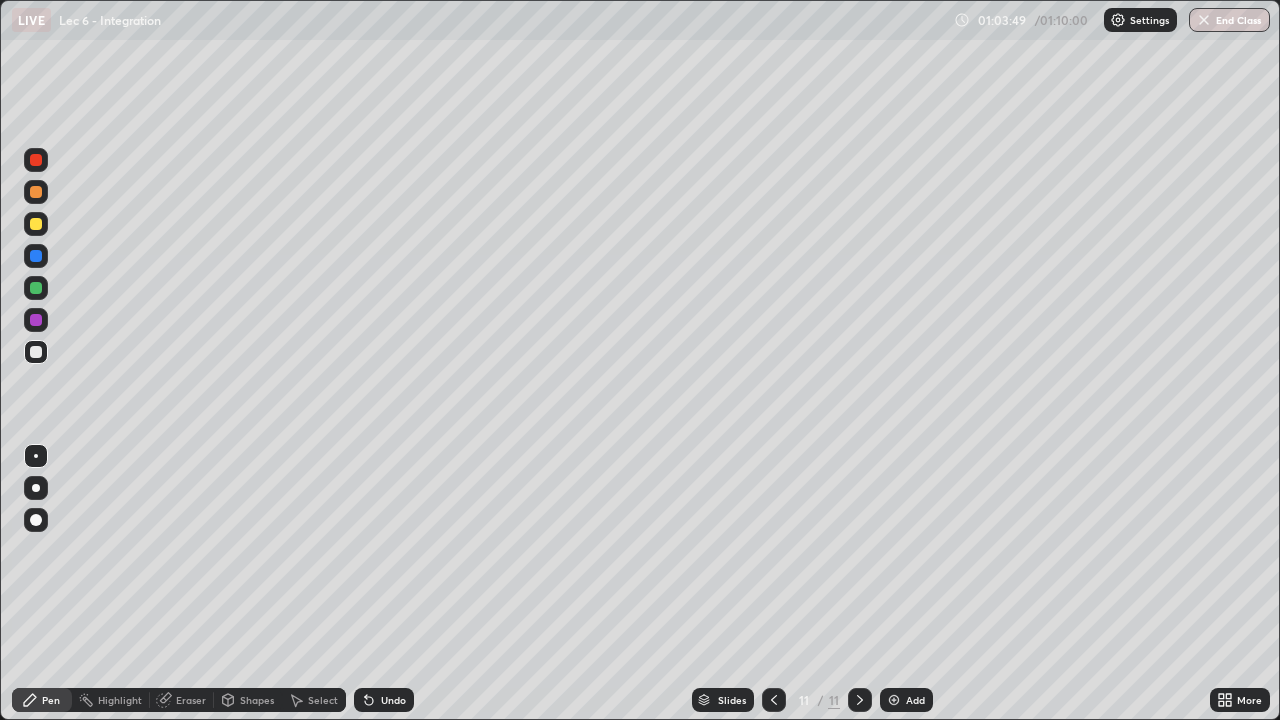 click on "More" at bounding box center (1240, 700) 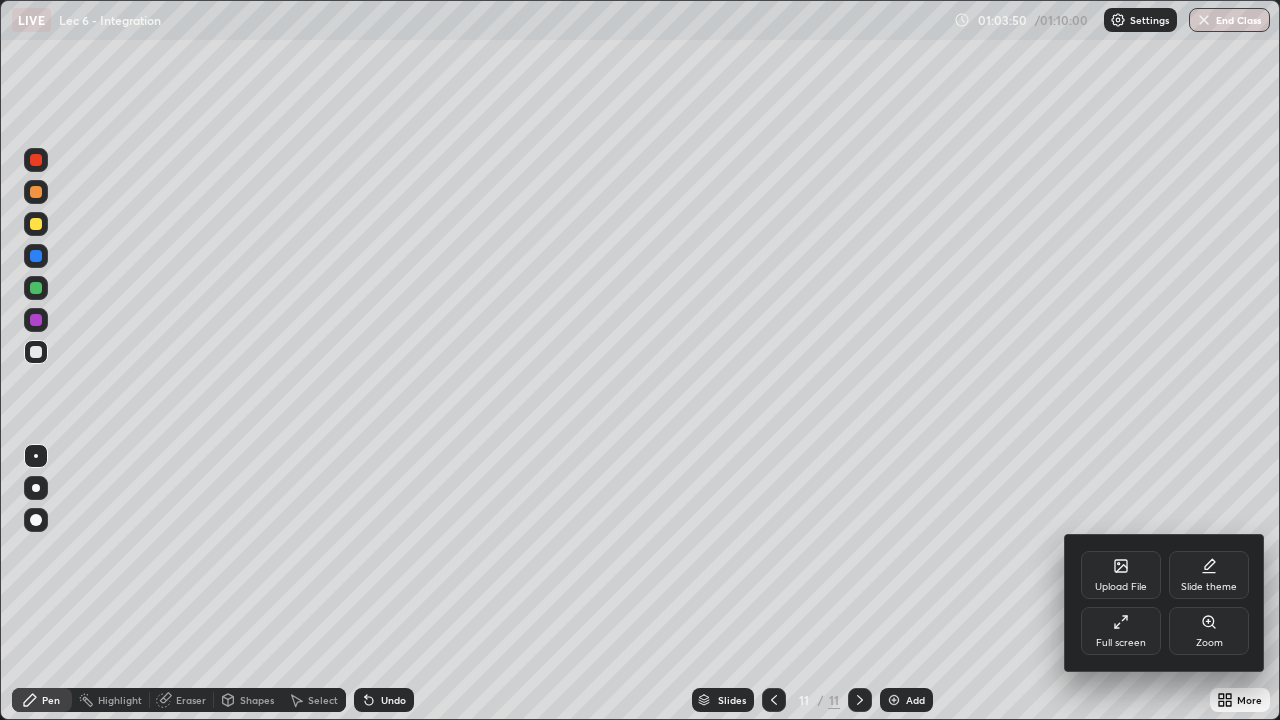 click on "Full screen" at bounding box center (1121, 631) 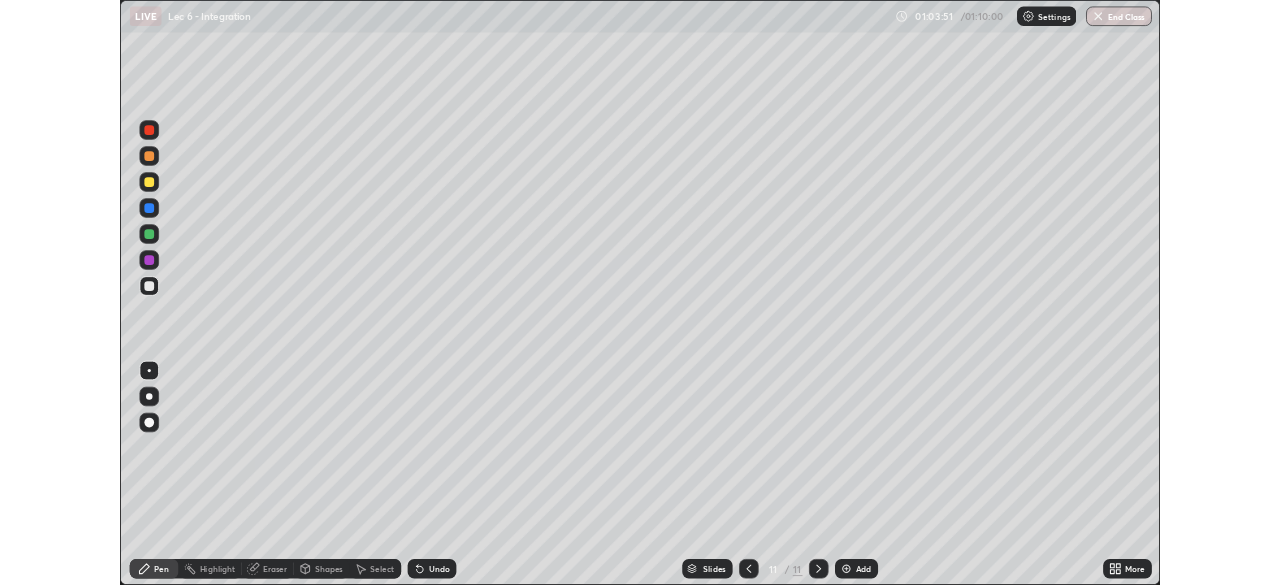 scroll, scrollTop: 585, scrollLeft: 1280, axis: both 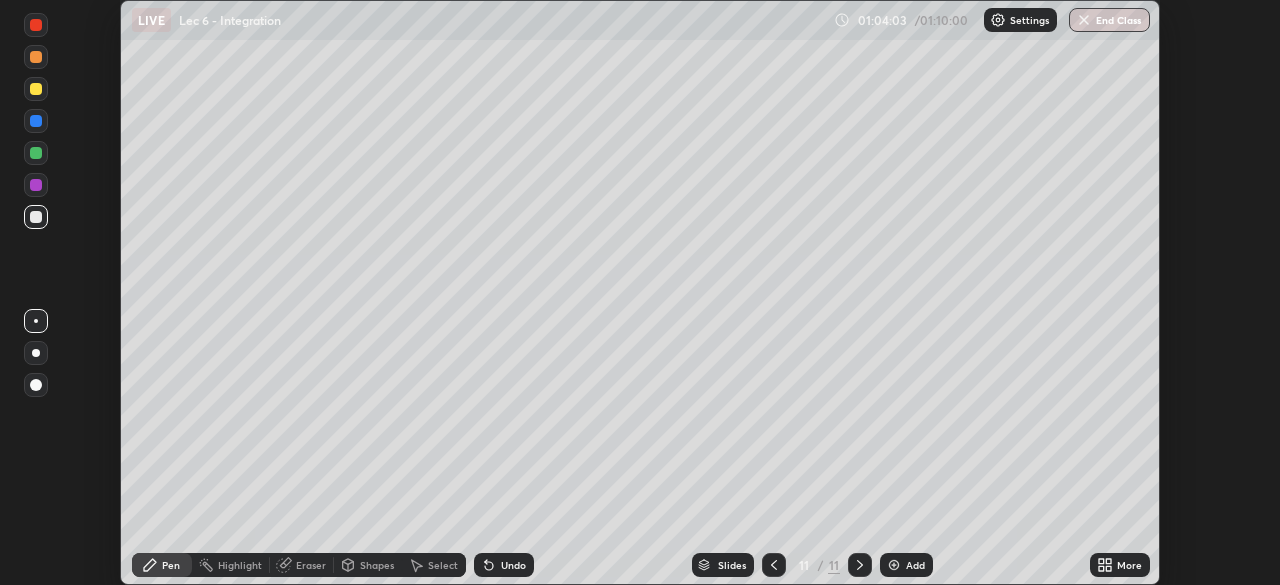 click on "Setting up your live class" at bounding box center (640, 292) 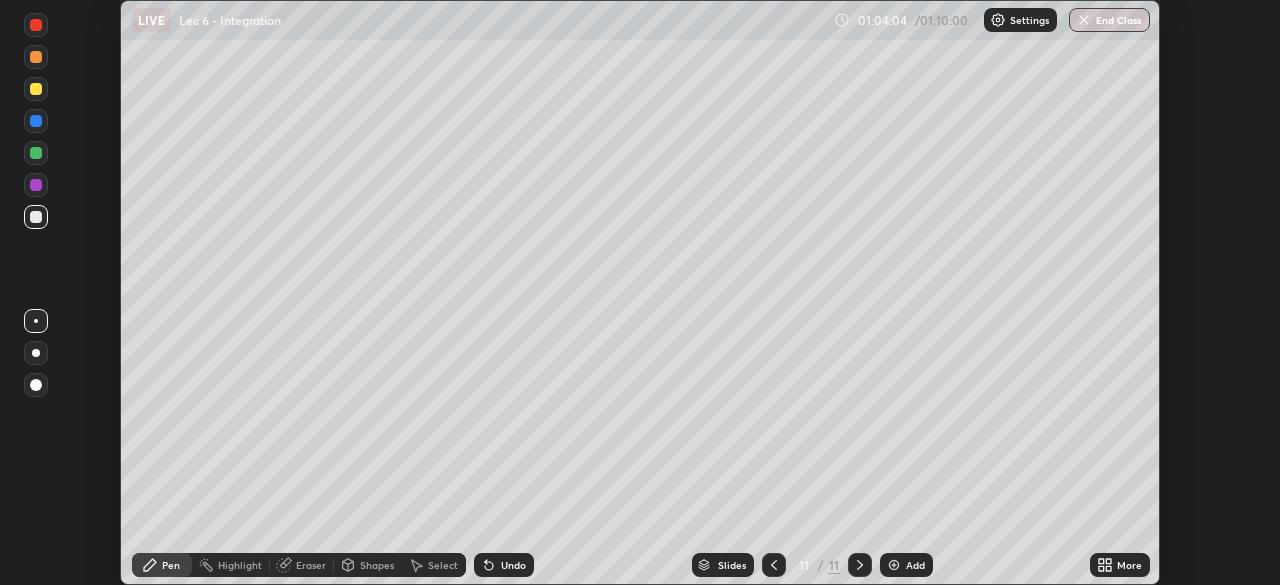 click on "End Class" at bounding box center [1109, 20] 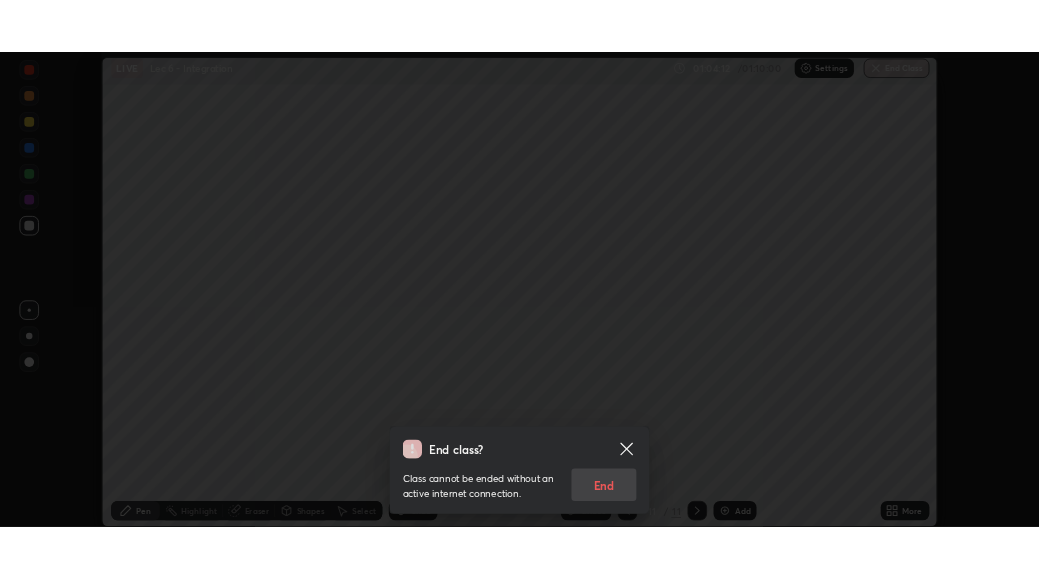 scroll, scrollTop: 579, scrollLeft: 1039, axis: both 